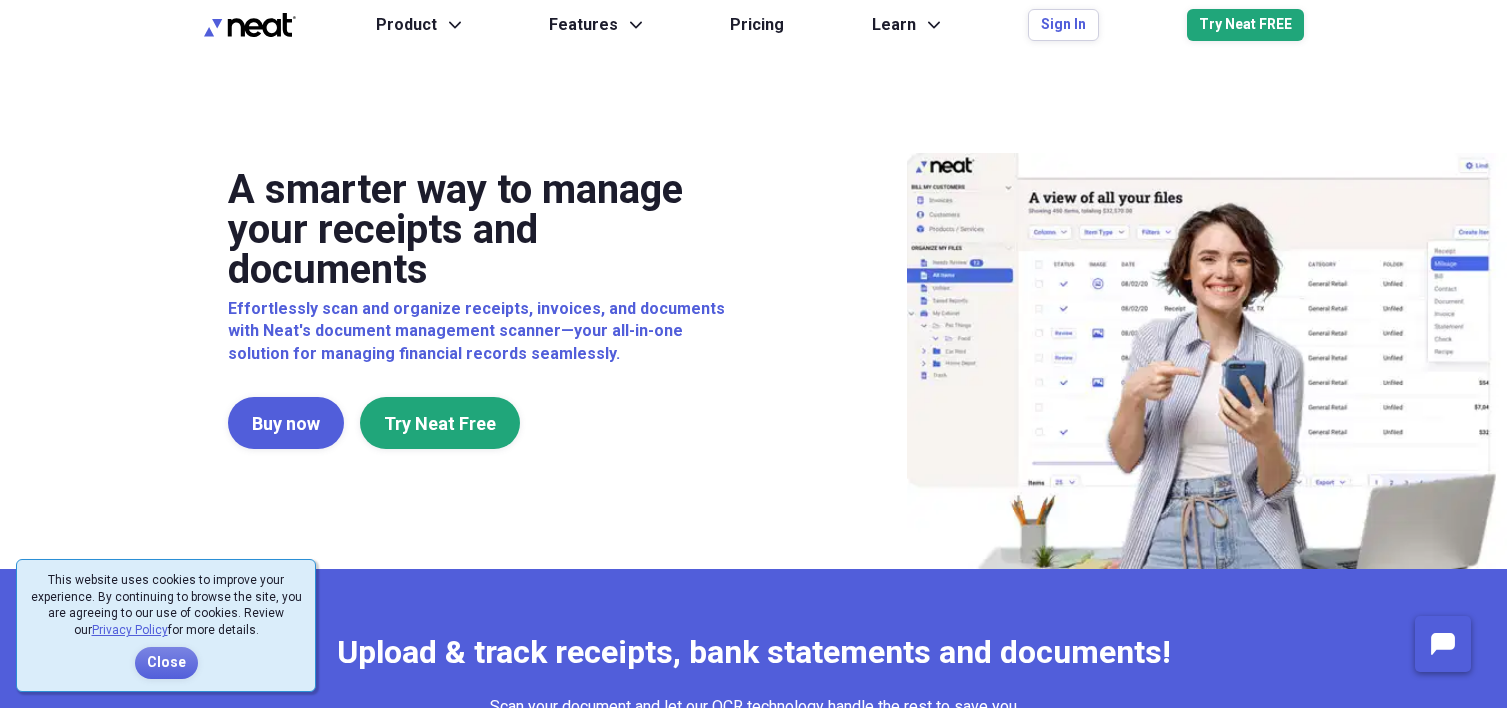 scroll, scrollTop: 0, scrollLeft: 0, axis: both 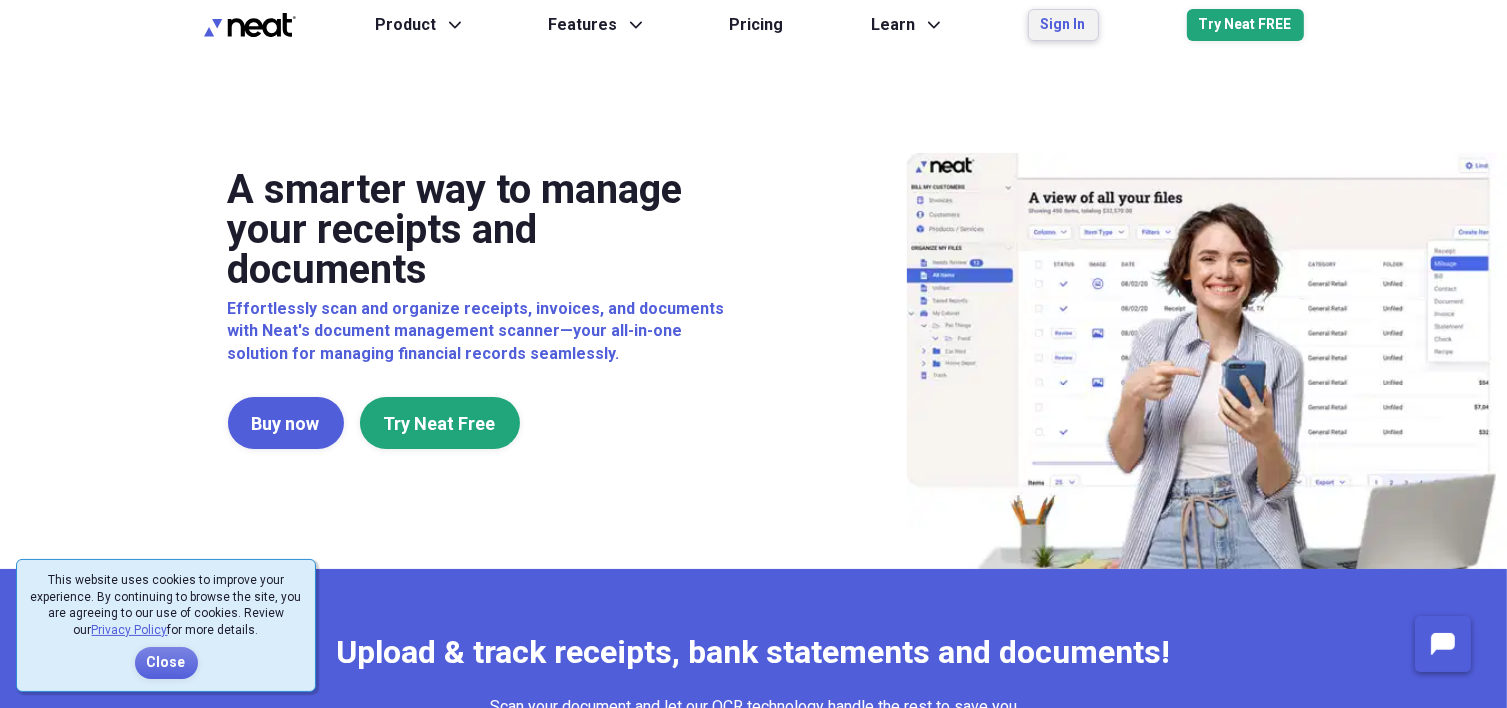 click on "Sign In" at bounding box center [1063, 25] 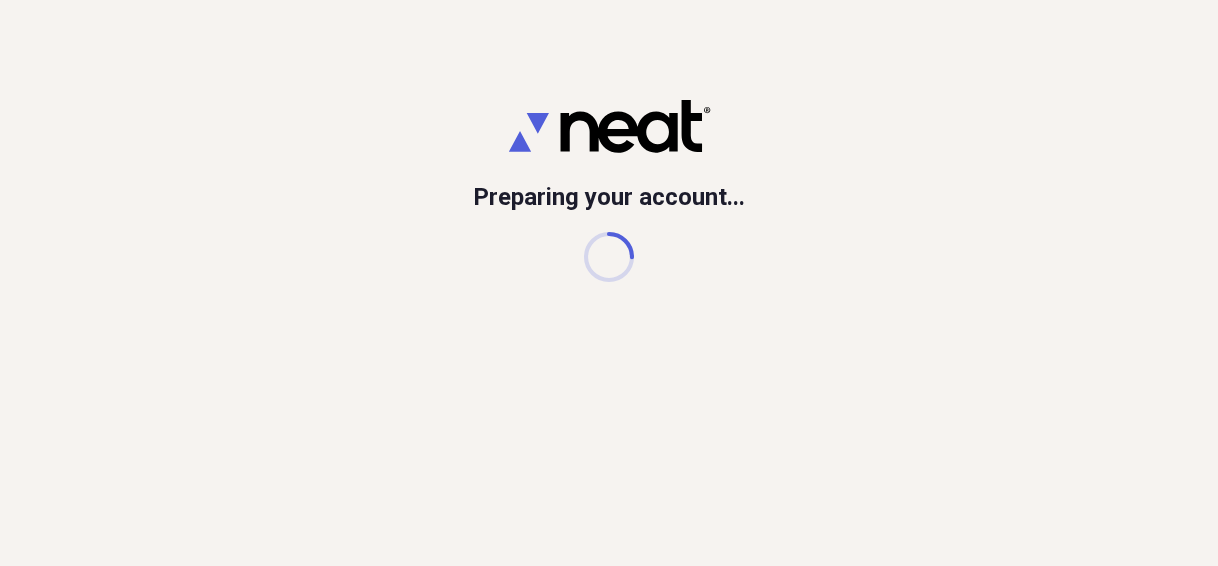 scroll, scrollTop: 0, scrollLeft: 0, axis: both 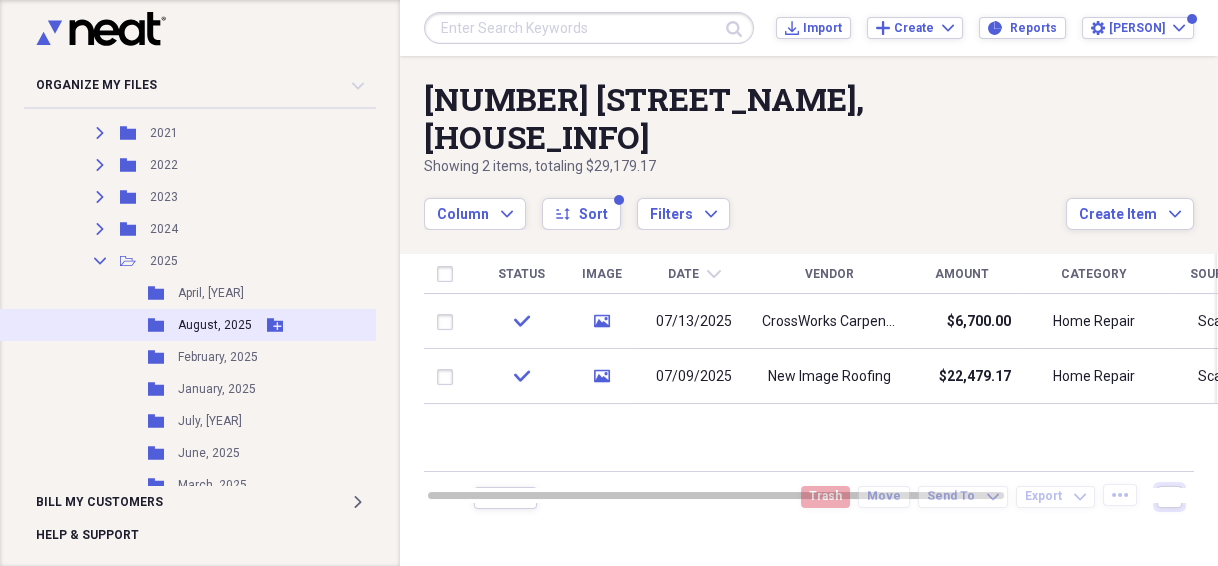 click on "August, 2025" at bounding box center (215, 325) 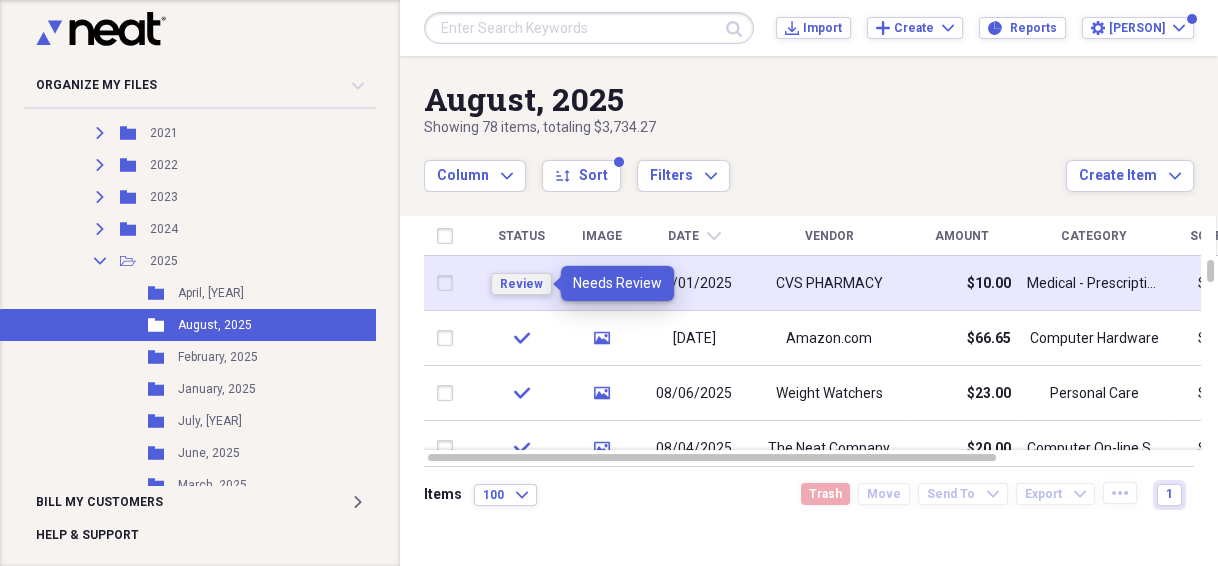 click on "Review" at bounding box center (521, 284) 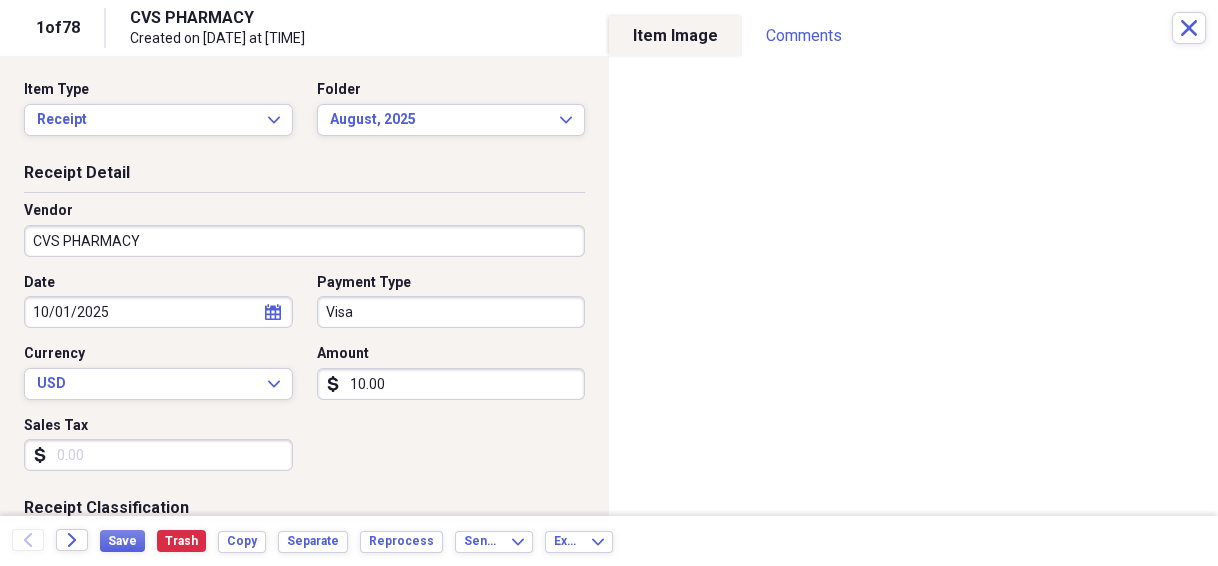 click on "Organize My Files 8 Collapse Unfiled Needs Review 8 Unfiled All Files Unfiled Unfiled Unfiled Saved Reports Collapse My Cabinet 's Cabinet Add Folder Folder 317 Mossy Way House Info Add Folder Collapse Open Folder Auto Information Add Folder Folder 2016 Honda Pilot Add Folder Folder 2019 Honda Ridgeline Add Folder Folder 2023 Honda Ridgeline Add Folder Folder 2026 Acura Add Folder Folder Buick Enclave Add Folder Folder Corvette 1965 Add Folder Folder Honda Ridgeline Add Folder Collapse Open Folder Budget Items Add Folder Expand Folder 2014 Add Folder Expand Folder 2015 Add Folder Expand Folder 2016 Add Folder Expand Folder 2017 Add Folder Expand Folder 2018 Add Folder Expand Folder 2019 Add Folder Expand Folder 2020 Add Folder Expand Folder 2021 Add Folder Expand Folder 2022 Add Folder Expand Folder 2023 Add Folder Expand Folder 2024 Add Folder Collapse Open Folder 2025 Add Folder Collapse Open Folder Medical Add Folder Folder Doctor Add Folder Folder General Add Folder Folder Prescription Add Folder LNF" at bounding box center [609, 283] 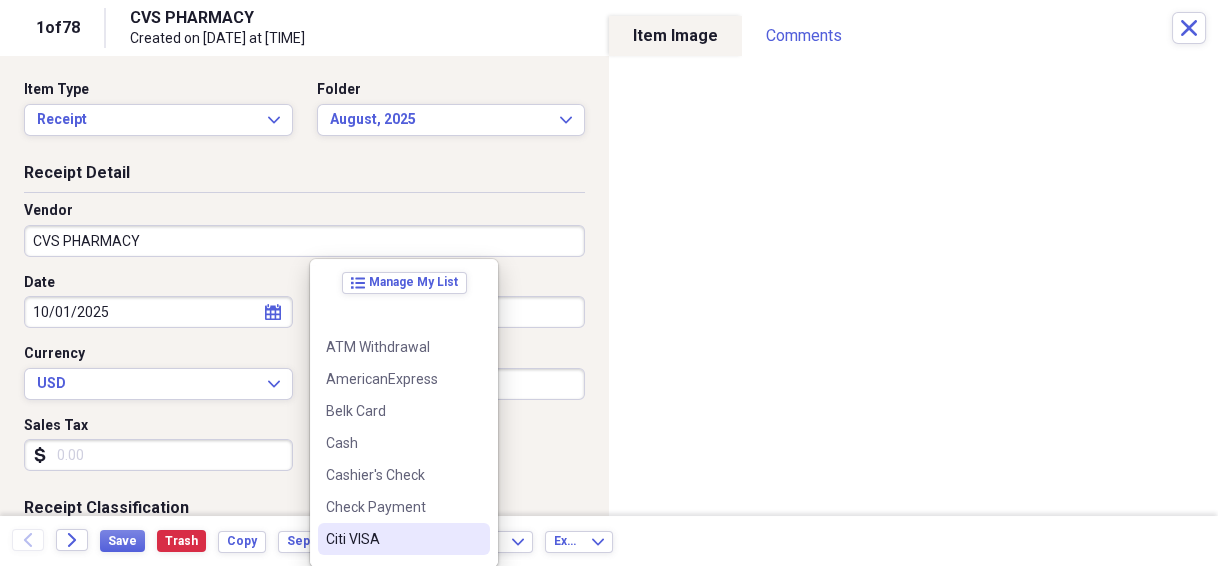 click on "Citi VISA" at bounding box center [392, 539] 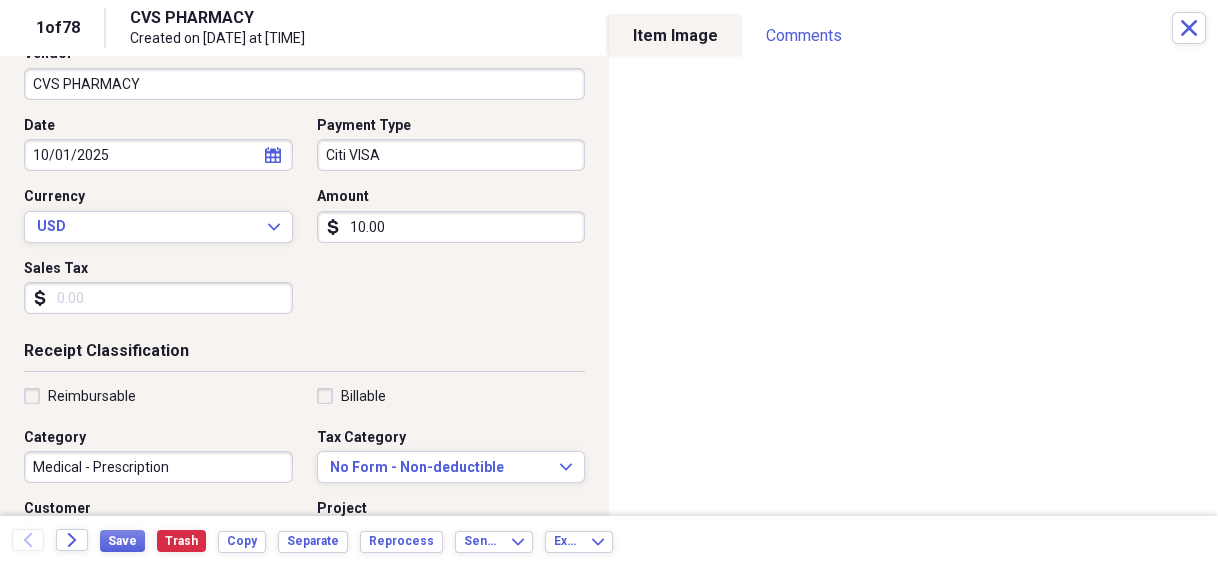 scroll, scrollTop: 160, scrollLeft: 0, axis: vertical 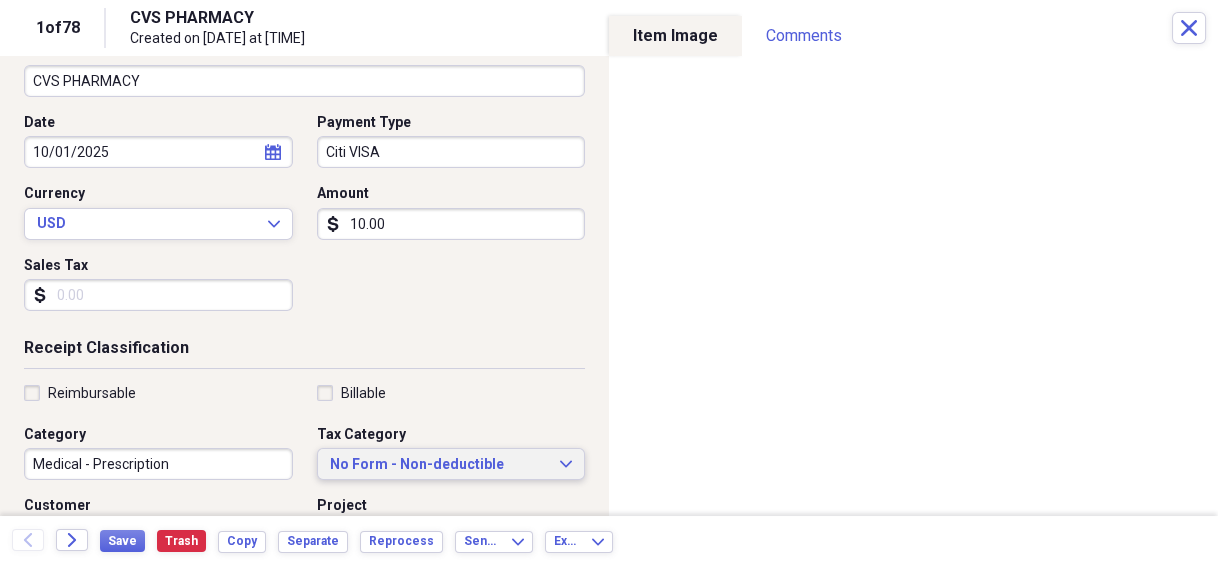 click on "No Form - Non-deductible Expand" at bounding box center (451, 464) 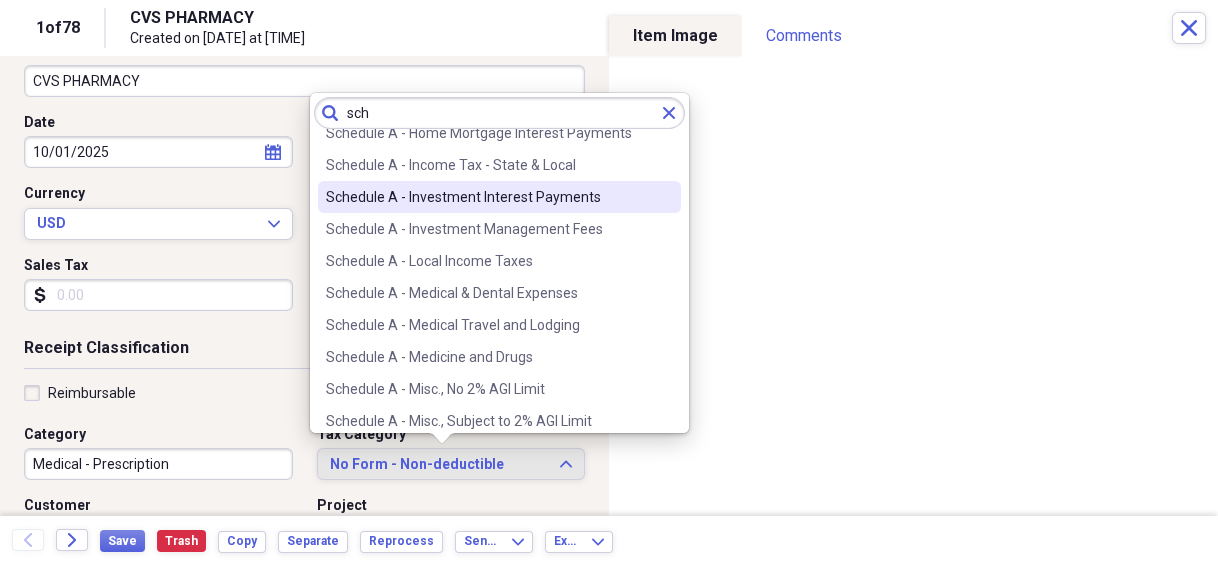 scroll, scrollTop: 320, scrollLeft: 0, axis: vertical 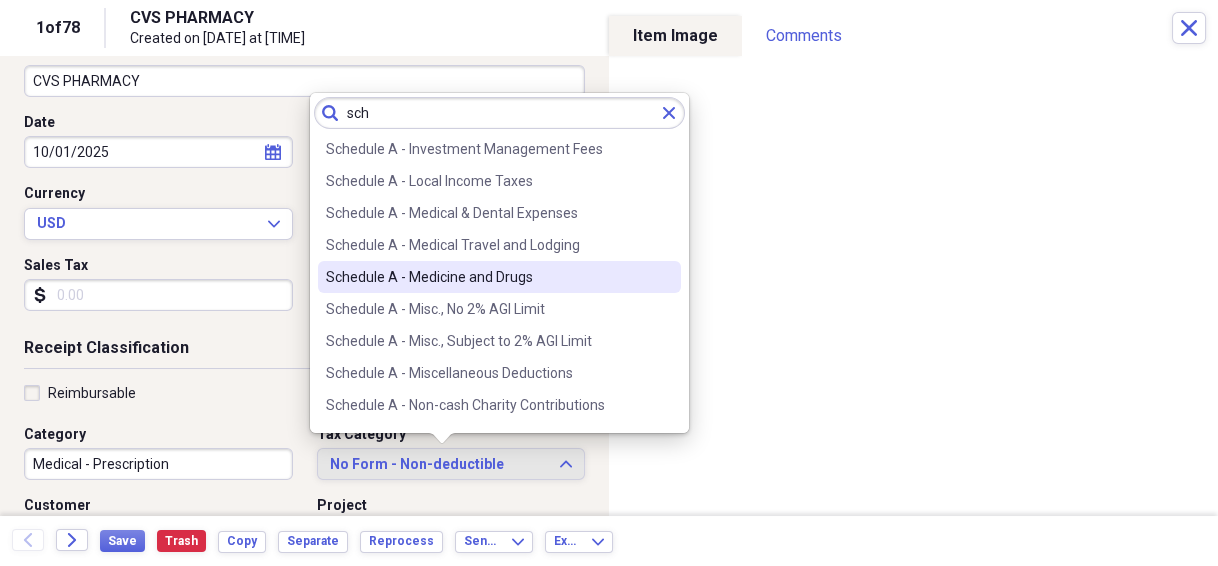 type on "sch" 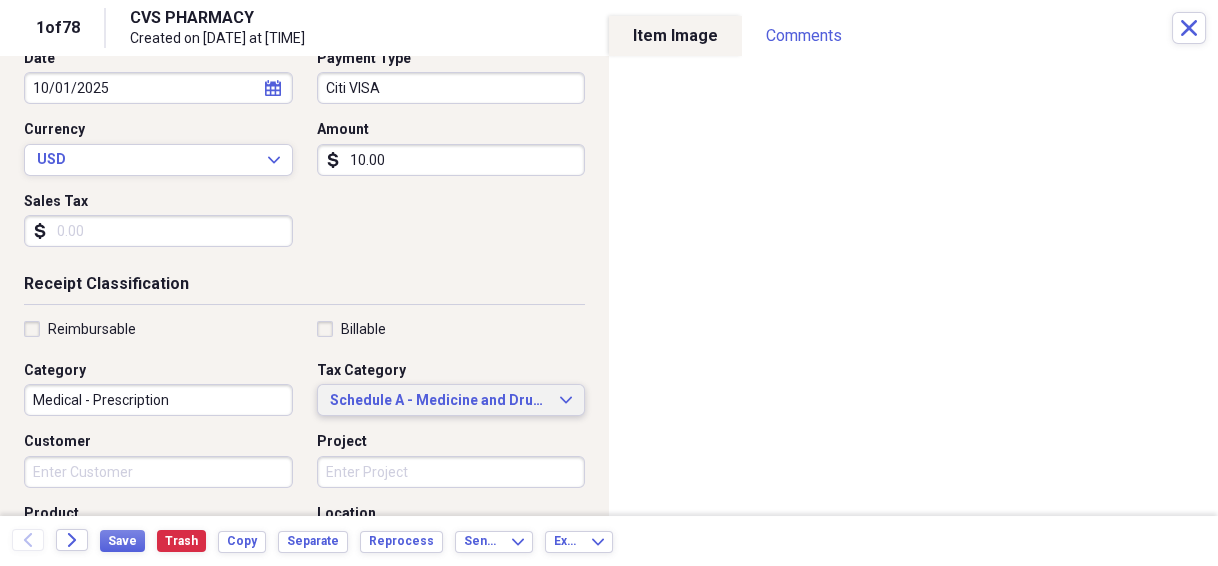 scroll, scrollTop: 320, scrollLeft: 0, axis: vertical 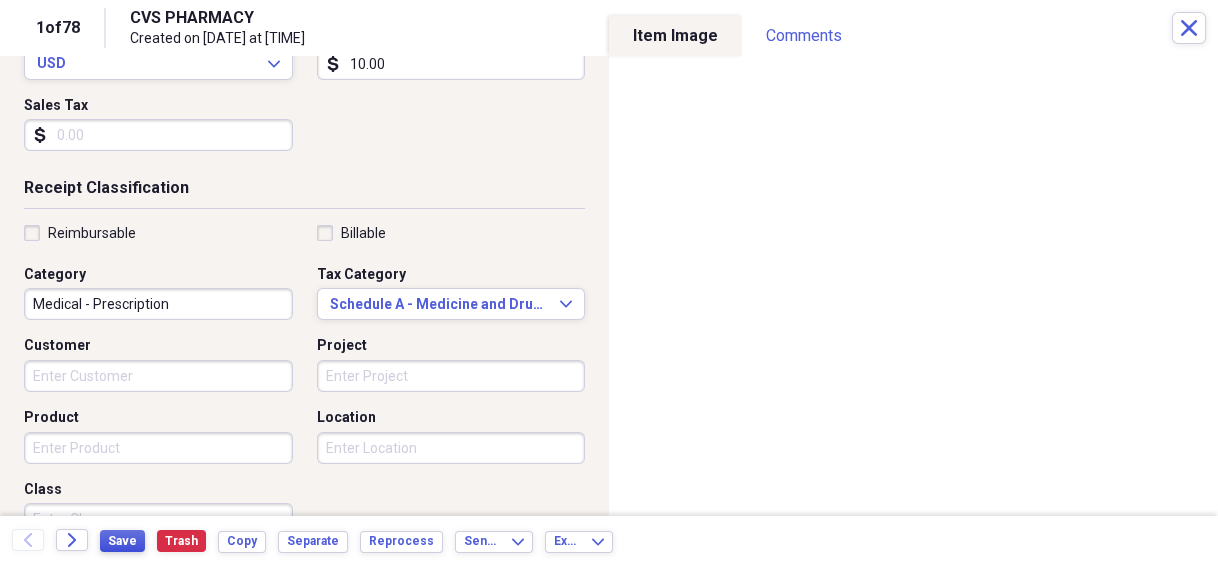 click on "Save" at bounding box center (122, 541) 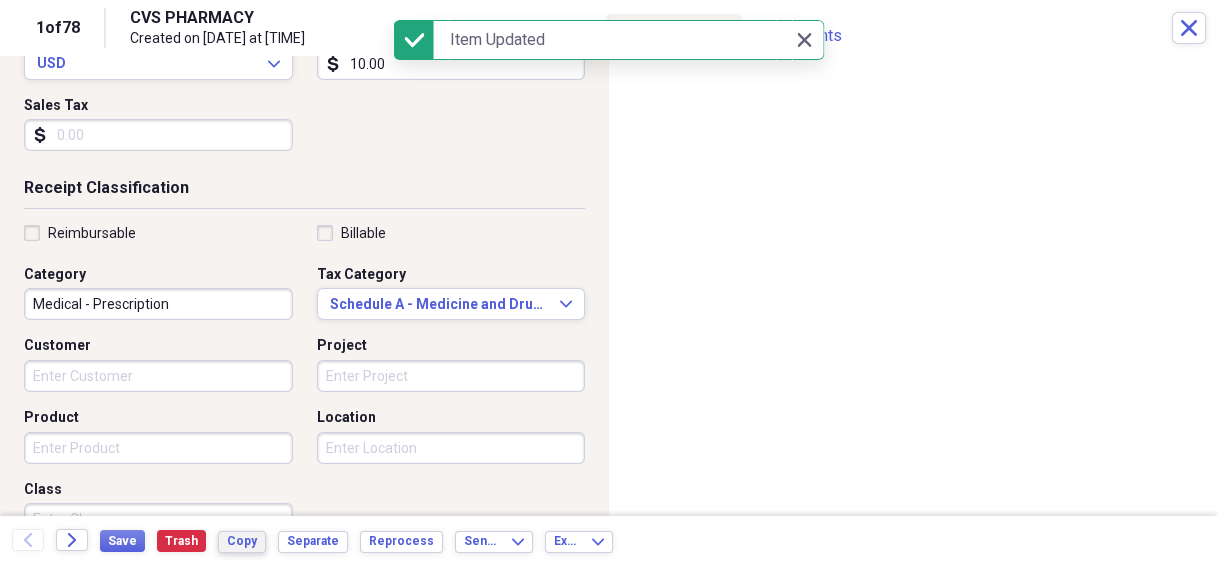 click on "Copy" at bounding box center (242, 541) 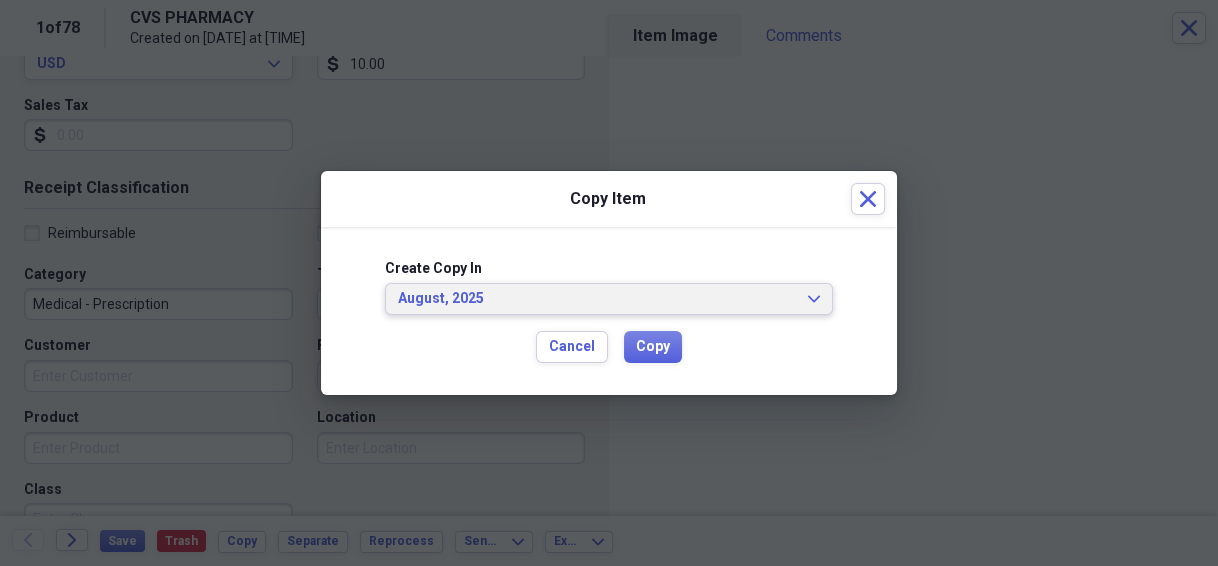 click on "Expand" 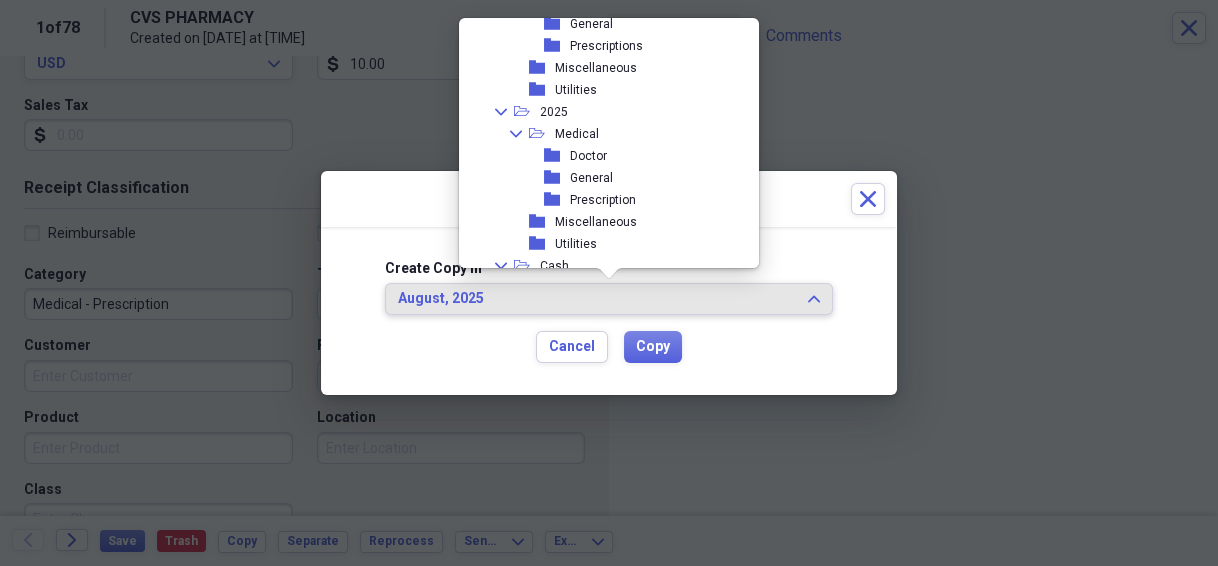 scroll, scrollTop: 568, scrollLeft: 0, axis: vertical 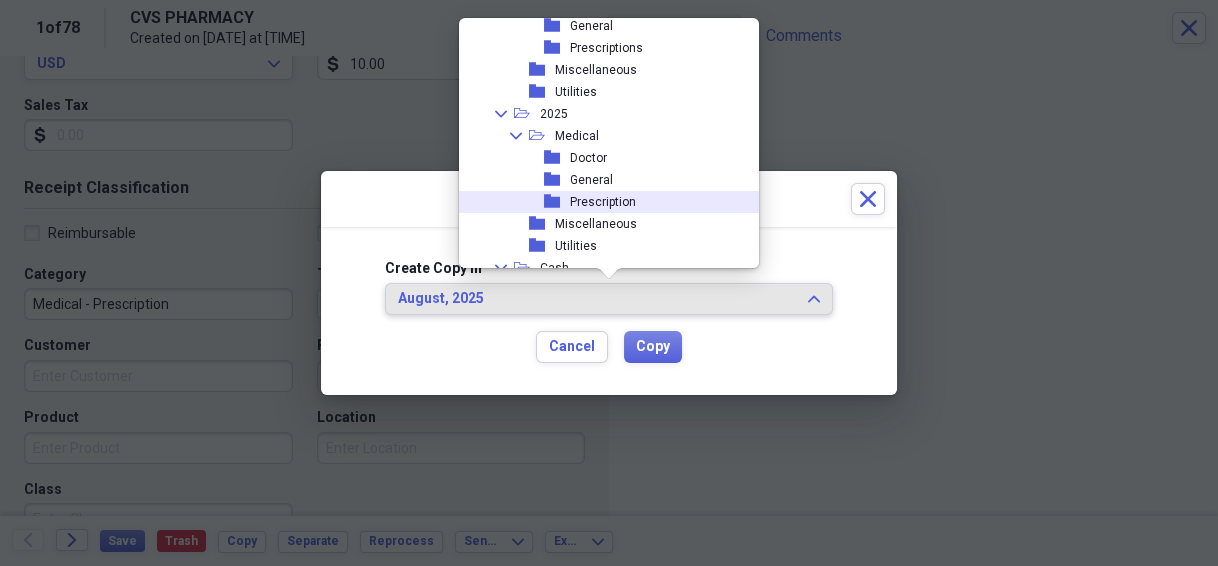 click on "Prescription" at bounding box center (603, 202) 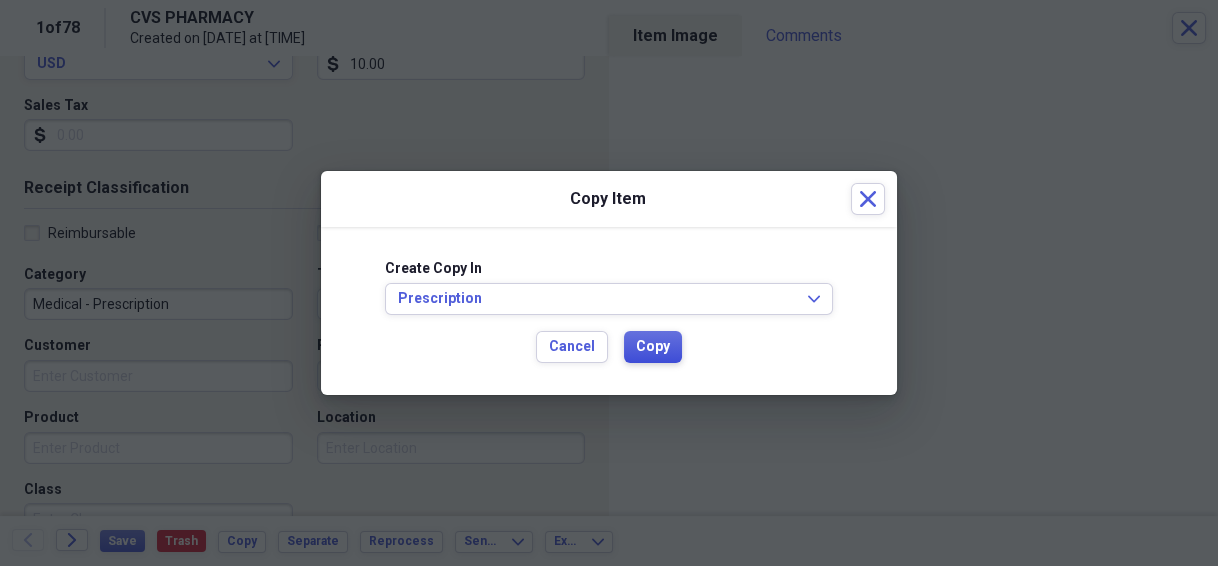 click on "Copy" at bounding box center (653, 347) 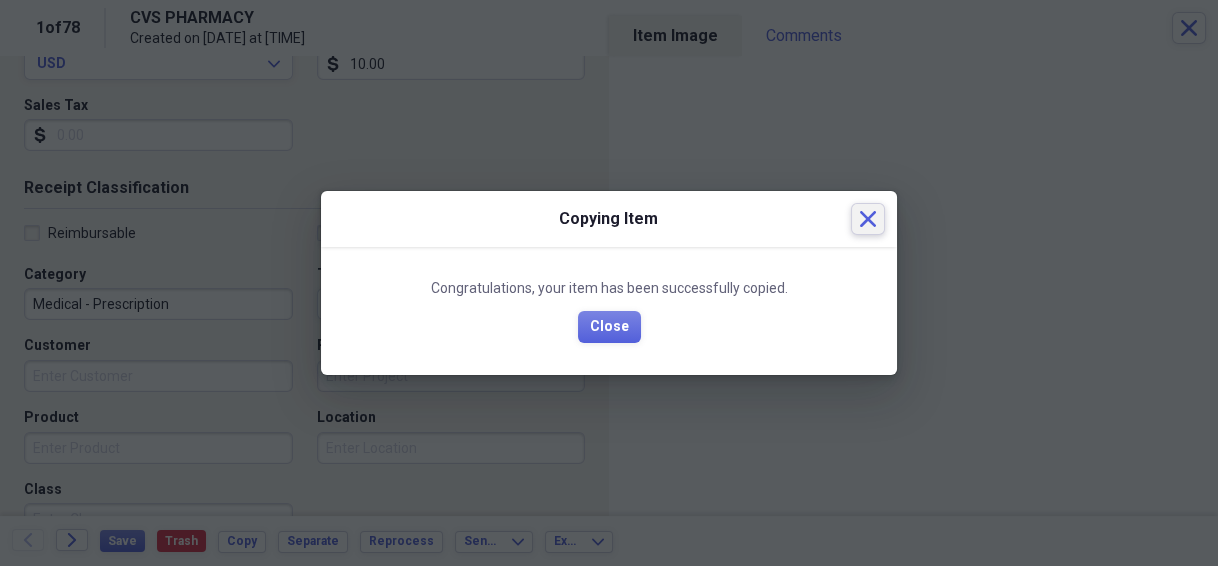 click on "Close" 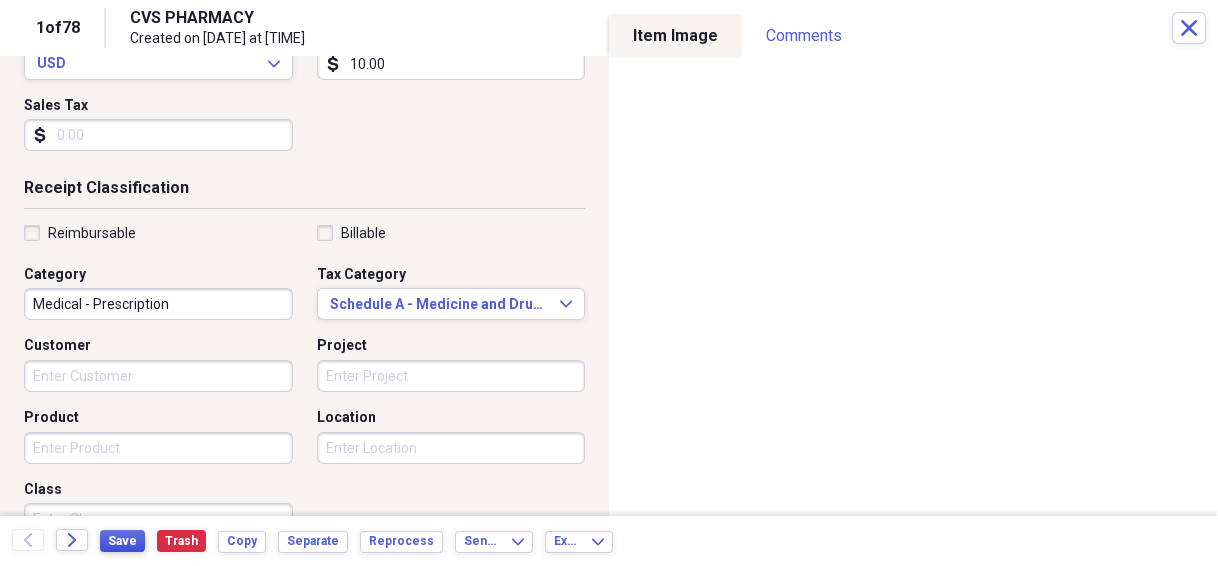 click on "Save" at bounding box center [122, 541] 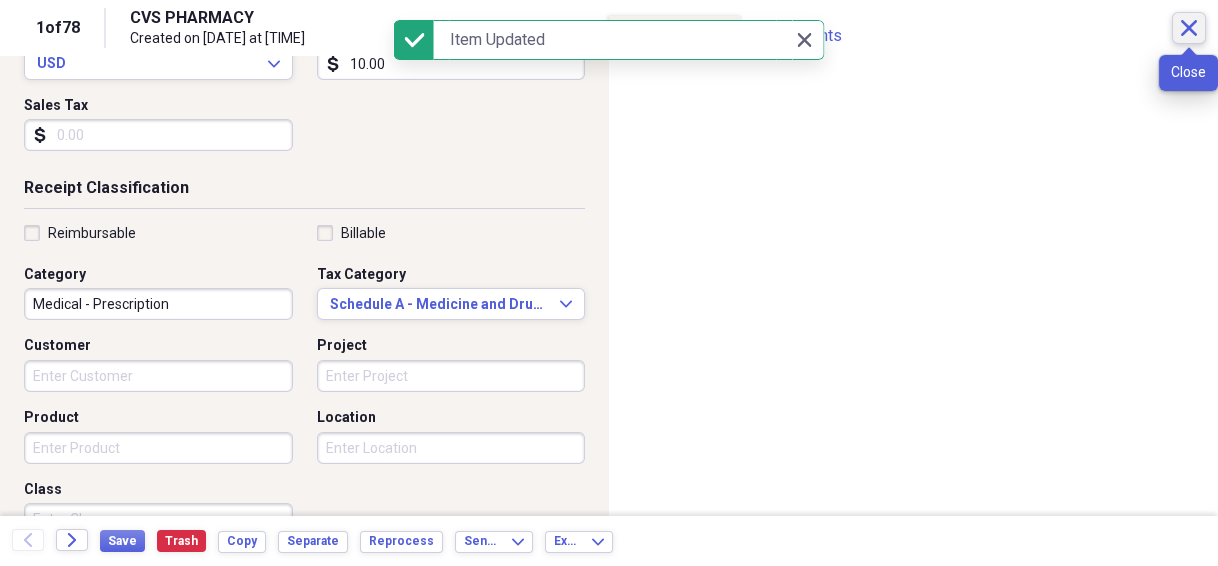 click 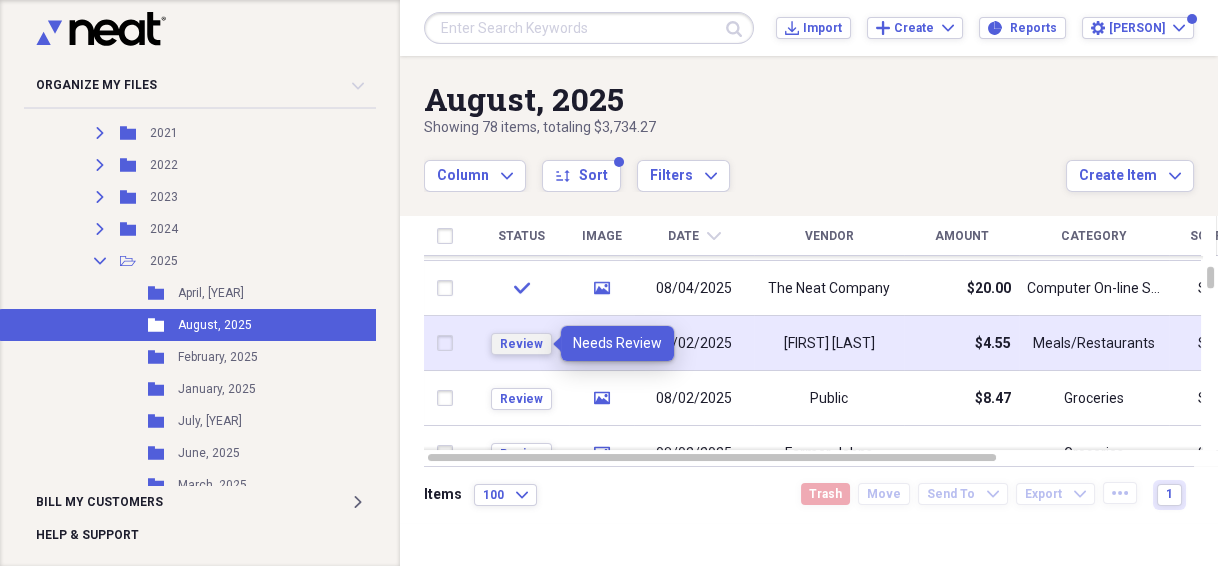 click on "Review" at bounding box center (521, 344) 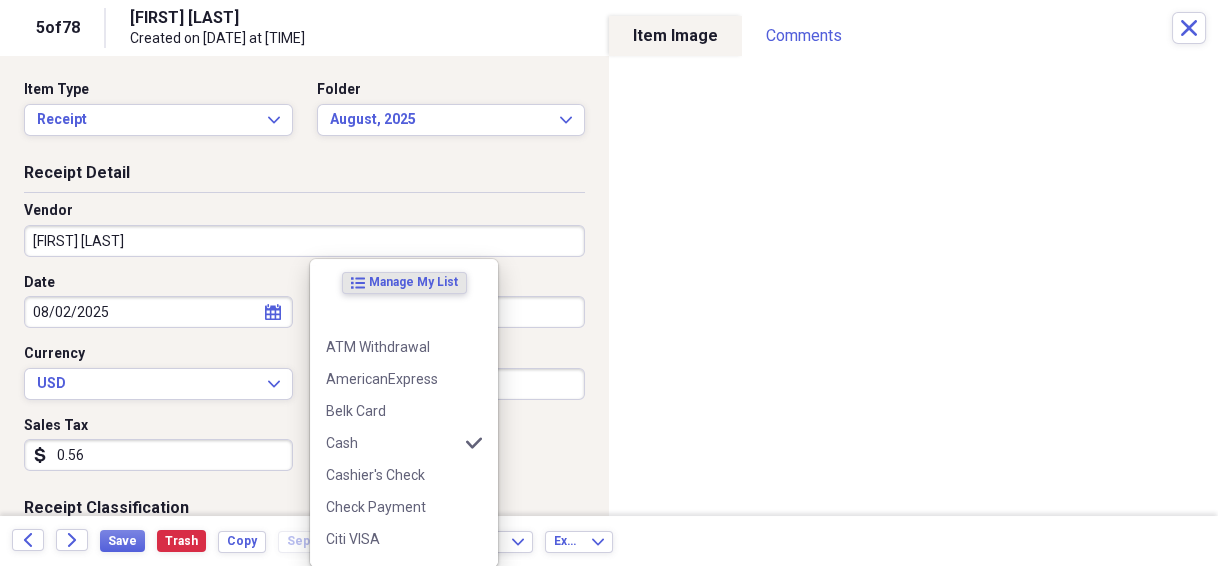 click on "organize My Files 7 Collapse Unfiled Needs Review 7 Unfiled All Files Unfiled Unfiled Unfiled Saved Reports Collapse My Cabinet [FIRST]'s Cabinet Add Folder Folder 317 Mossy Way House Info Add Folder Collapse Open Folder Auto Information Add Folder Folder 2016 Honda Pilot Add Folder Folder 2019 Honda Ridgeline Add Folder Folder 2023 Honda Ridgeline Add Folder Folder 2026 Acura Add Folder Folder Buick Enclave Add Folder Folder Corvette 1965 Add Folder Folder Honda Ridgeline Add Folder Collapse Open Folder Budget Items Add Folder Expand Folder 2014 Add Folder Expand Folder 2015 Add Folder Expand Folder 2016 Add Folder Expand Folder 2017 Add Folder Expand Folder 2018 Add Folder Expand Folder 2019 Add Folder Expand Folder 2020 Add Folder Expand Folder 2021 Add Folder Expand Folder 2022 Add Folder Expand Folder 2023 Add Folder Expand Folder 2024 Add Folder Collapse Open Folder 2025 Add Folder Collapse Open Folder Medical Add Folder Folder Doctor Add Folder Folder General Add Folder Folder Prescription Add Folder LNF" at bounding box center [609, 283] 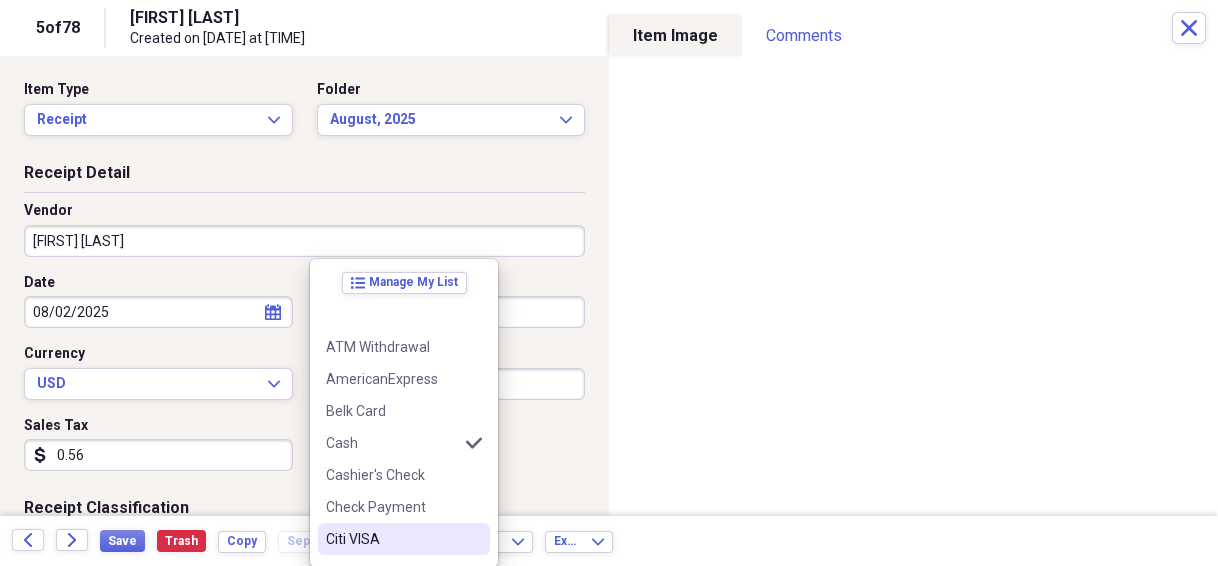 click on "Citi VISA" at bounding box center [392, 539] 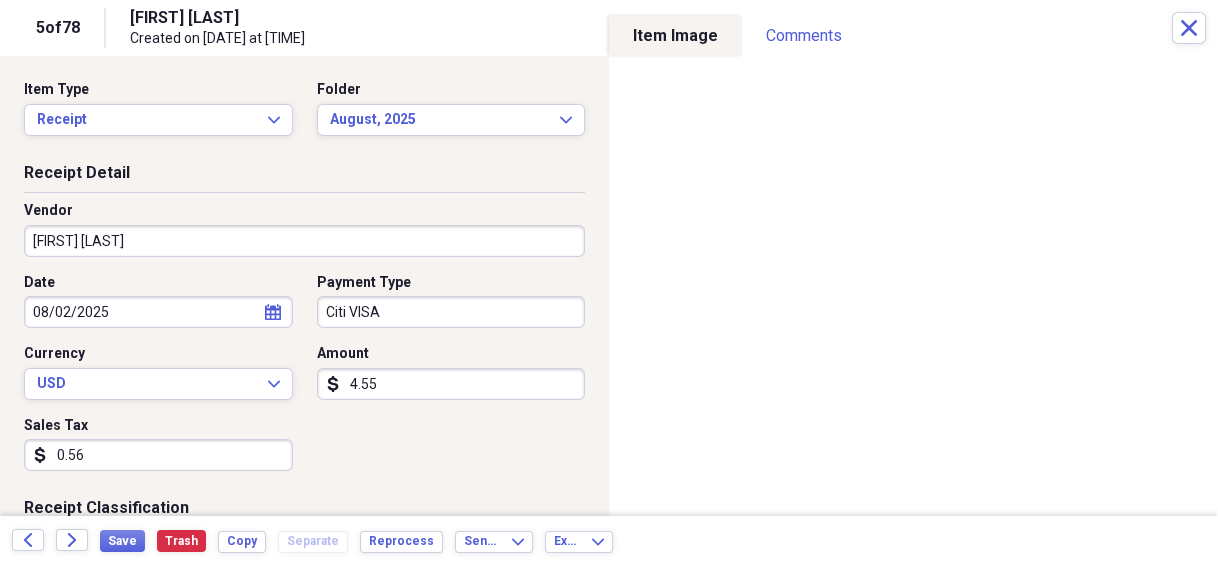 click on "[FIRST] [LAST]" at bounding box center [304, 241] 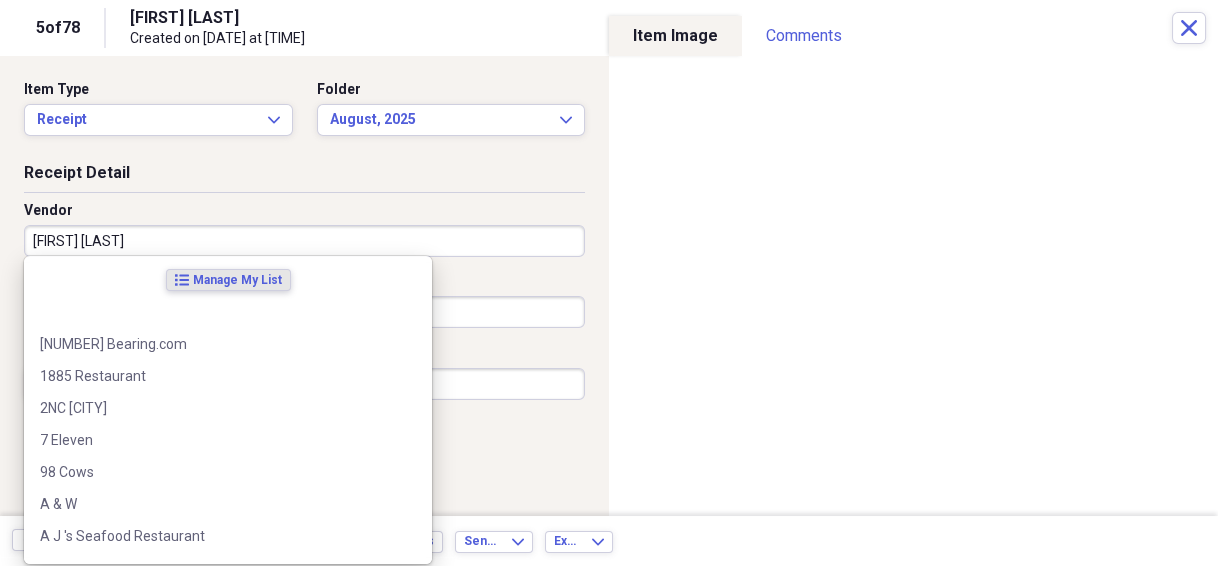 click on "[FIRST] [LAST]" at bounding box center (304, 241) 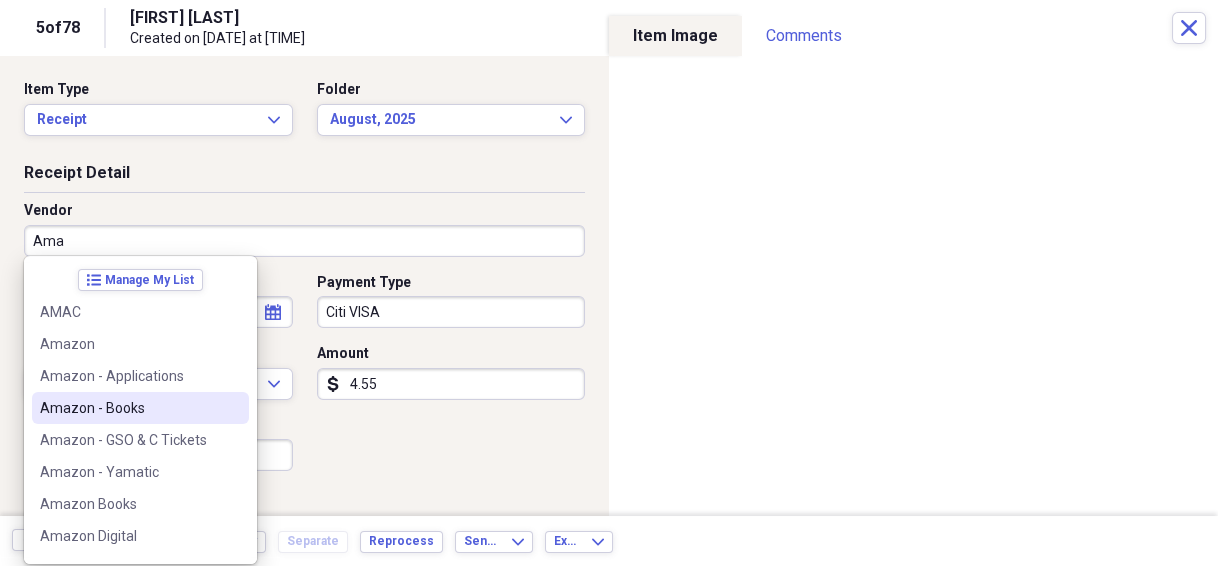 click on "Amazon - Books" at bounding box center [128, 408] 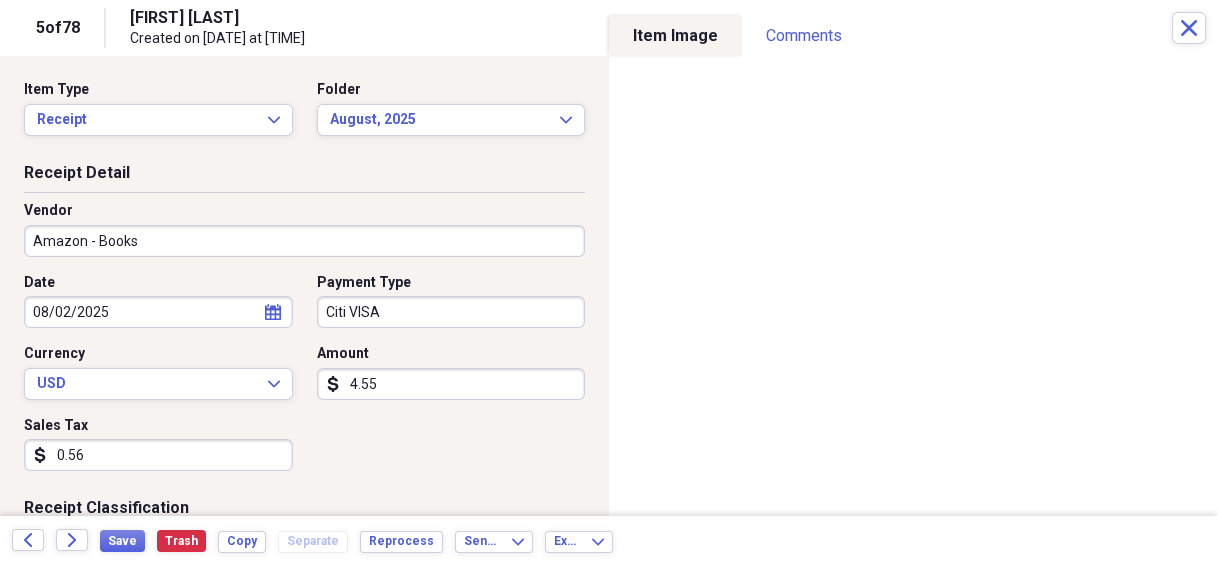 type on "Reading Materials - Books" 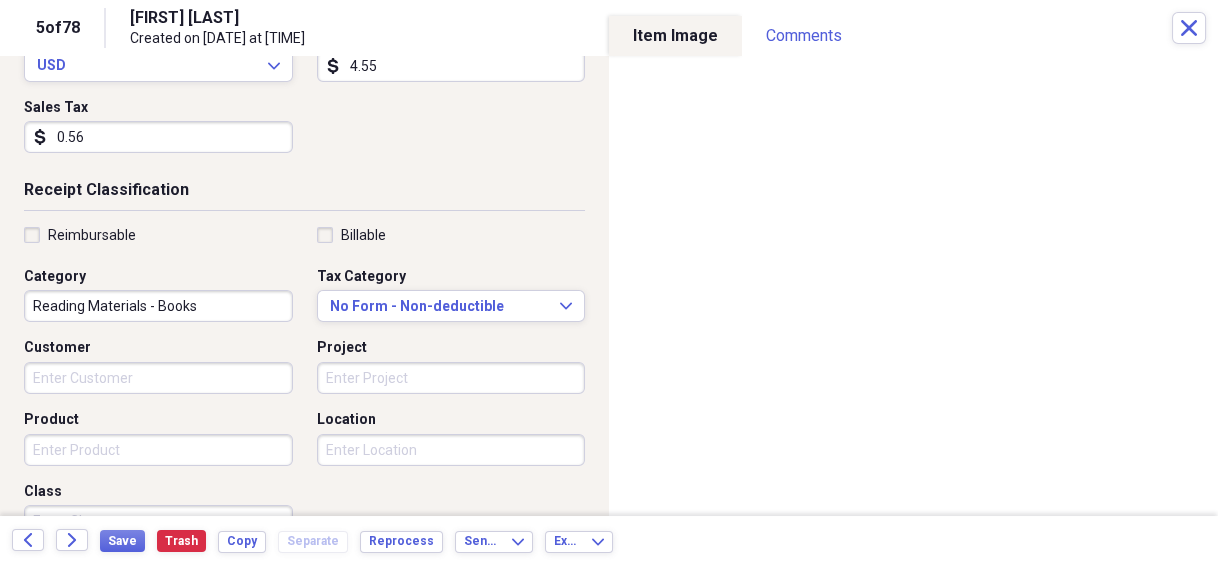 scroll, scrollTop: 320, scrollLeft: 0, axis: vertical 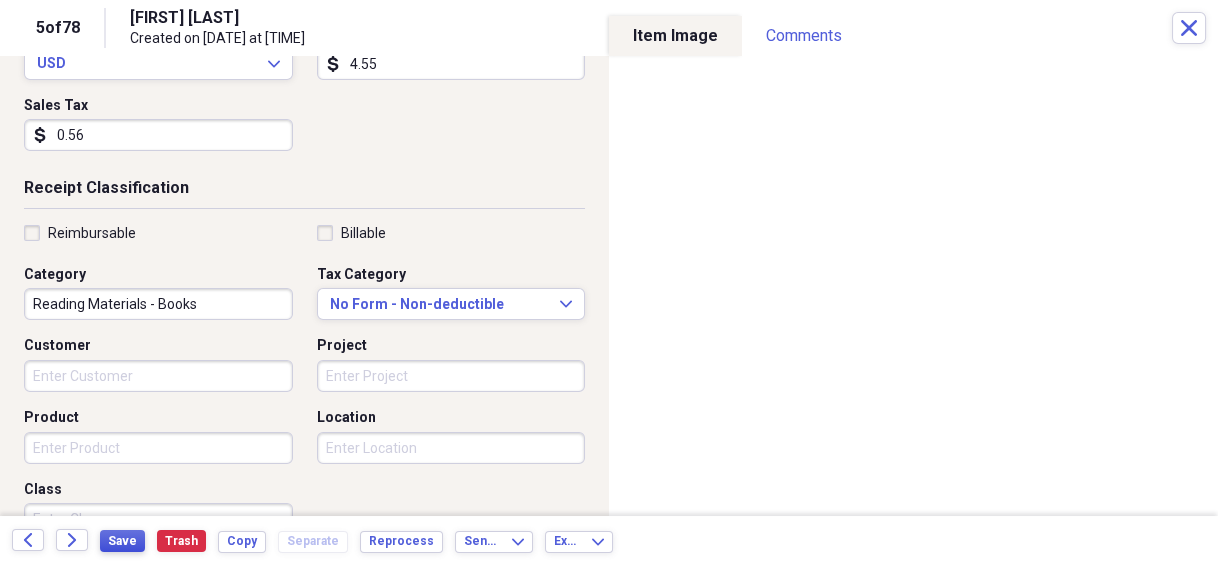 click on "Save" at bounding box center (122, 541) 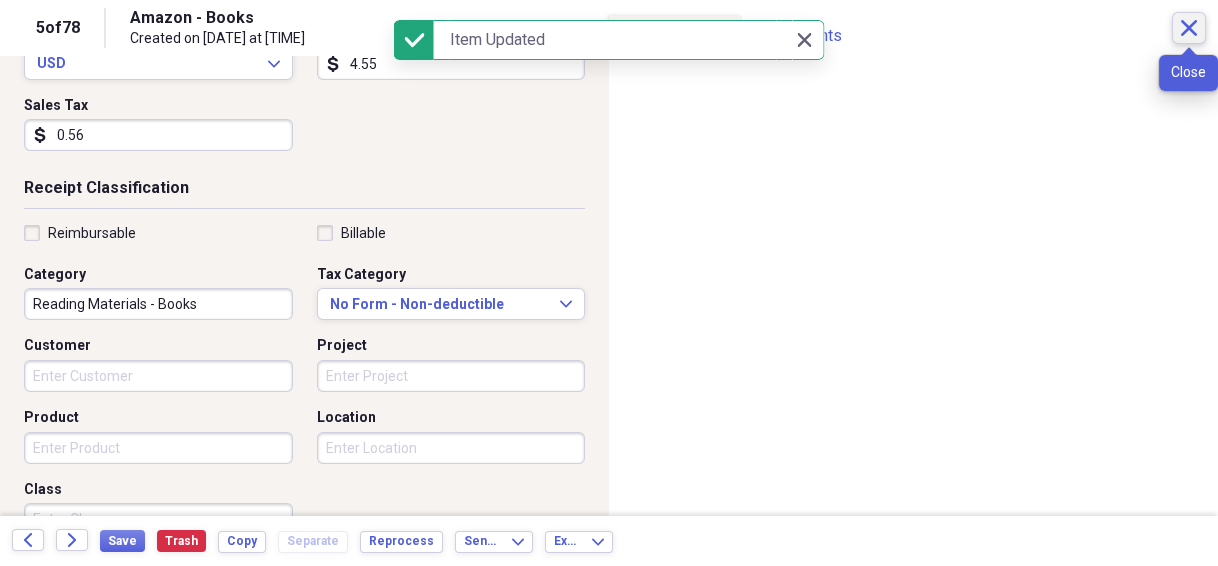 click on "Close" 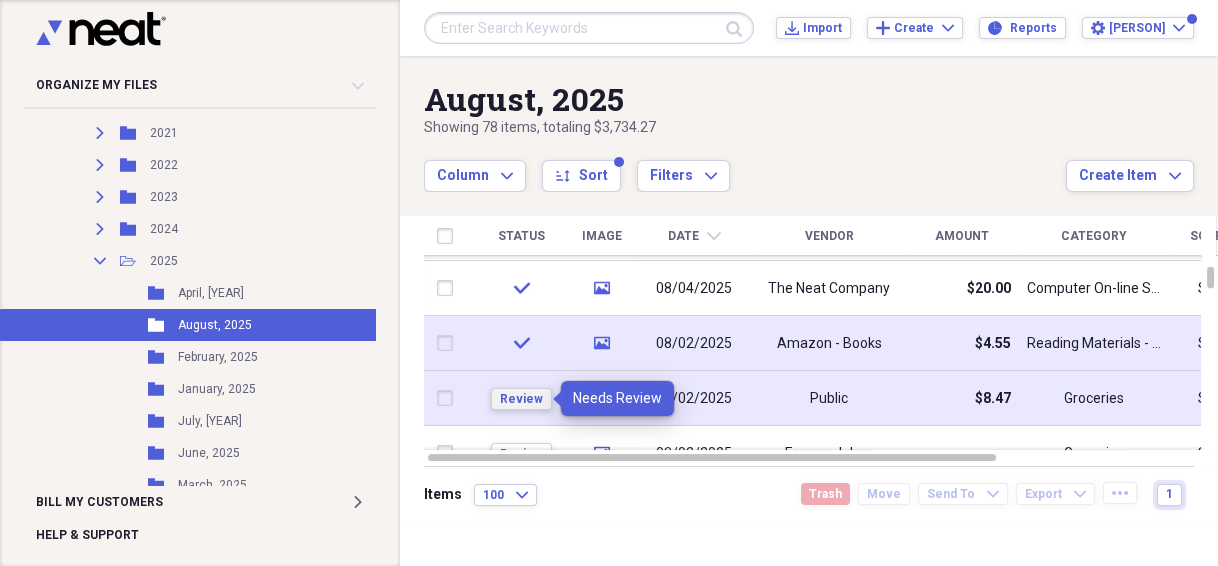 click on "Review" at bounding box center (521, 399) 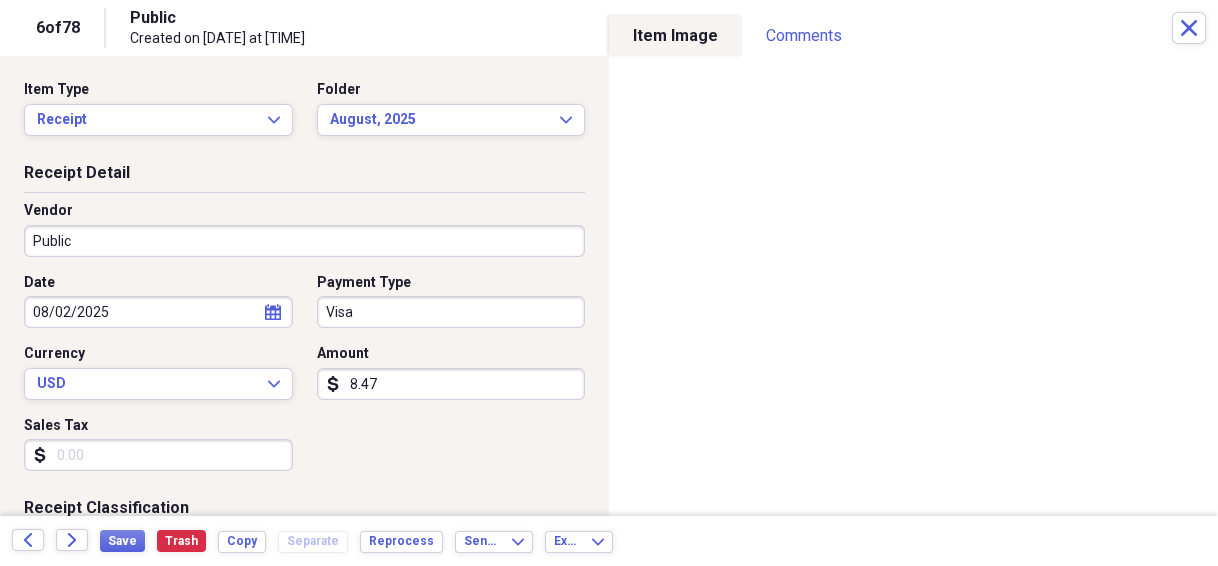click on "Public" at bounding box center (304, 241) 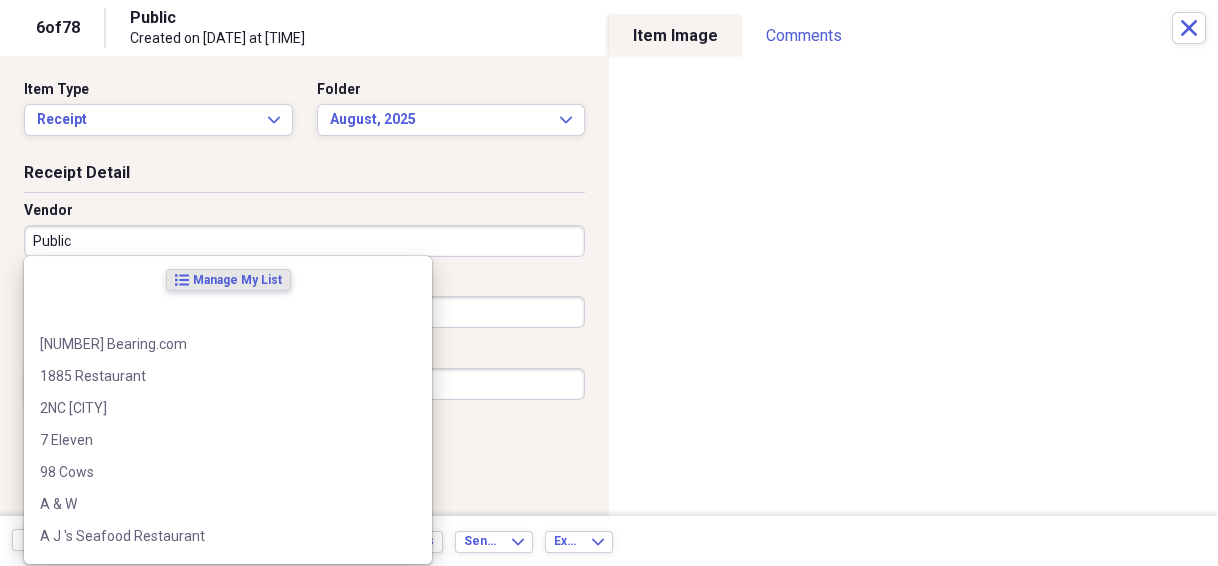 click on "Public" at bounding box center (304, 241) 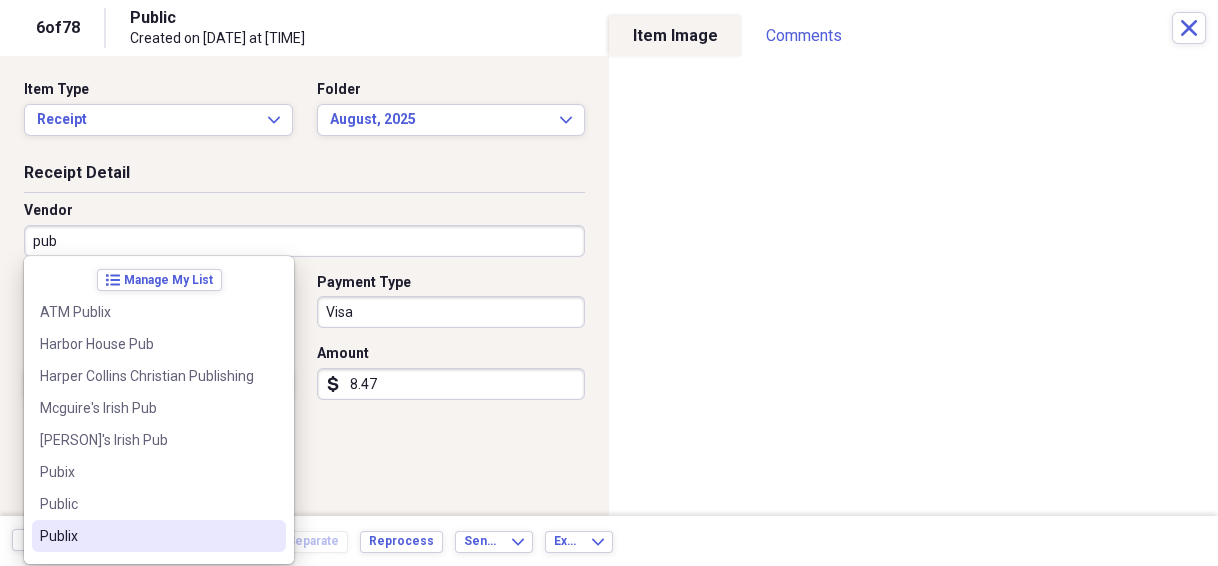 click on "Publix" at bounding box center (147, 536) 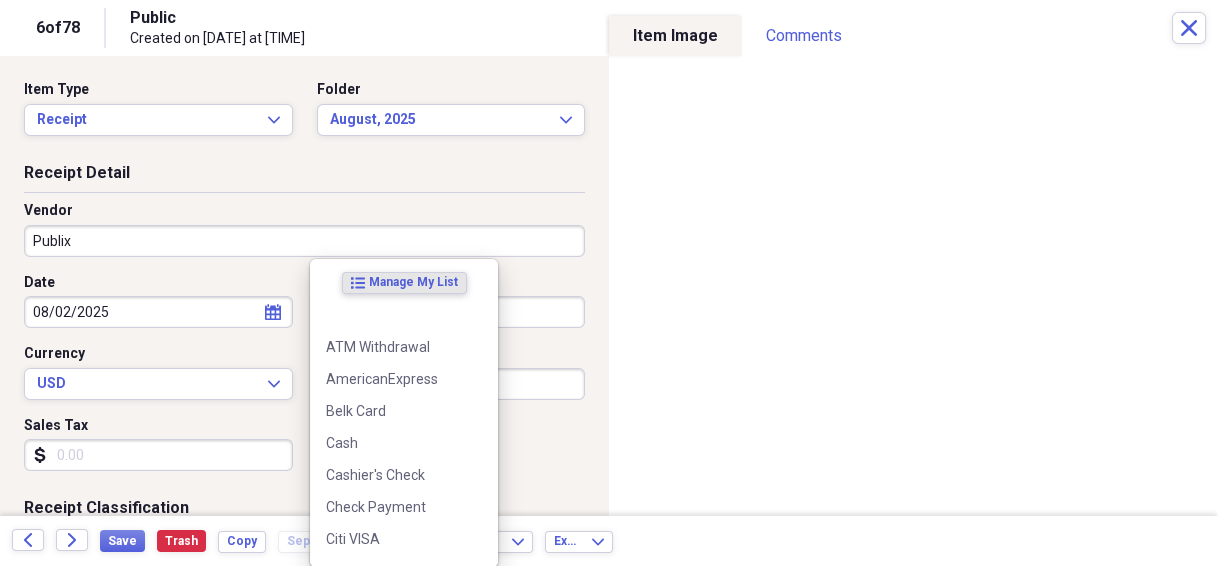 click on "Organize My Files 6 Collapse Unfiled Needs Review 6 Unfiled All Files Unfiled Unfiled Unfiled Saved Reports Collapse My Cabinet 's Cabinet Add Folder Folder 317 Mossy Way House Info Add Folder Collapse Open Folder Auto Information Add Folder Folder 2016 Honda Pilot Add Folder Folder 2019 Honda Ridgeline Add Folder Folder 2023 Honda Ridgeline Add Folder Folder 2026 Acura Add Folder Folder Buick Enclave Add Folder Folder Corvette 1965 Add Folder Folder Honda Ridgeline Add Folder Collapse Open Folder Budget Items Add Folder Expand Folder 2014 Add Folder Expand Folder 2015 Add Folder Expand Folder 2016 Add Folder Expand Folder 2017 Add Folder Expand Folder 2018 Add Folder Expand Folder 2019 Add Folder Expand Folder 2020 Add Folder Expand Folder 2021 Add Folder Expand Folder 2022 Add Folder Expand Folder 2023 Add Folder Expand Folder 2024 Add Folder Collapse Open Folder 2025 Add Folder Collapse Open Folder Medical Add Folder Folder Doctor Add Folder Folder General Add Folder Folder Prescription Add Folder LNF" at bounding box center (609, 283) 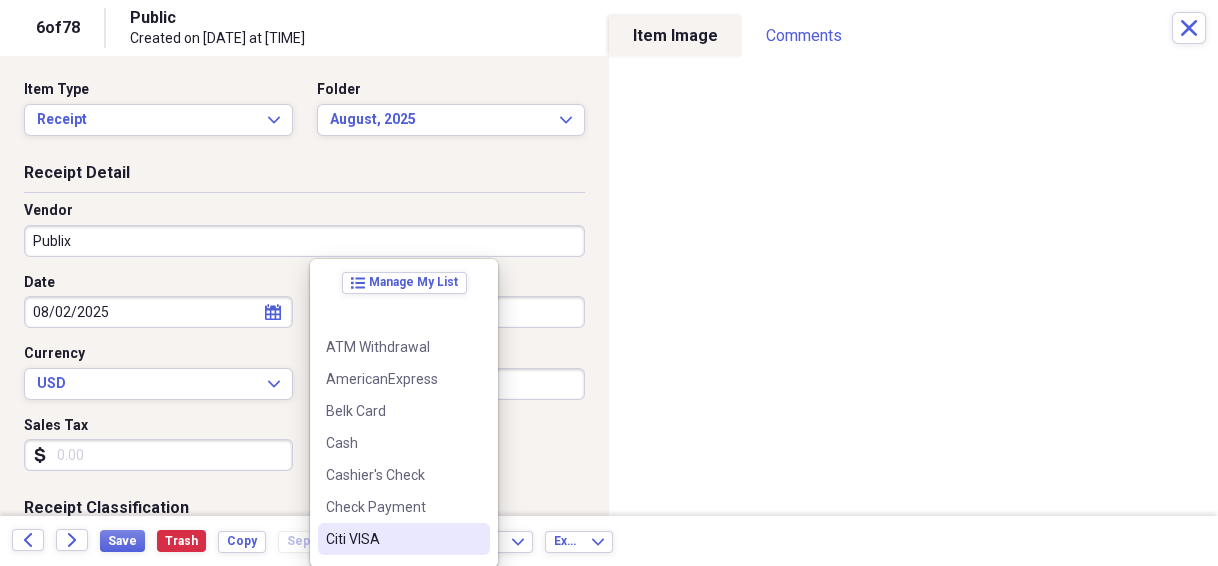 click on "Citi VISA" at bounding box center (392, 539) 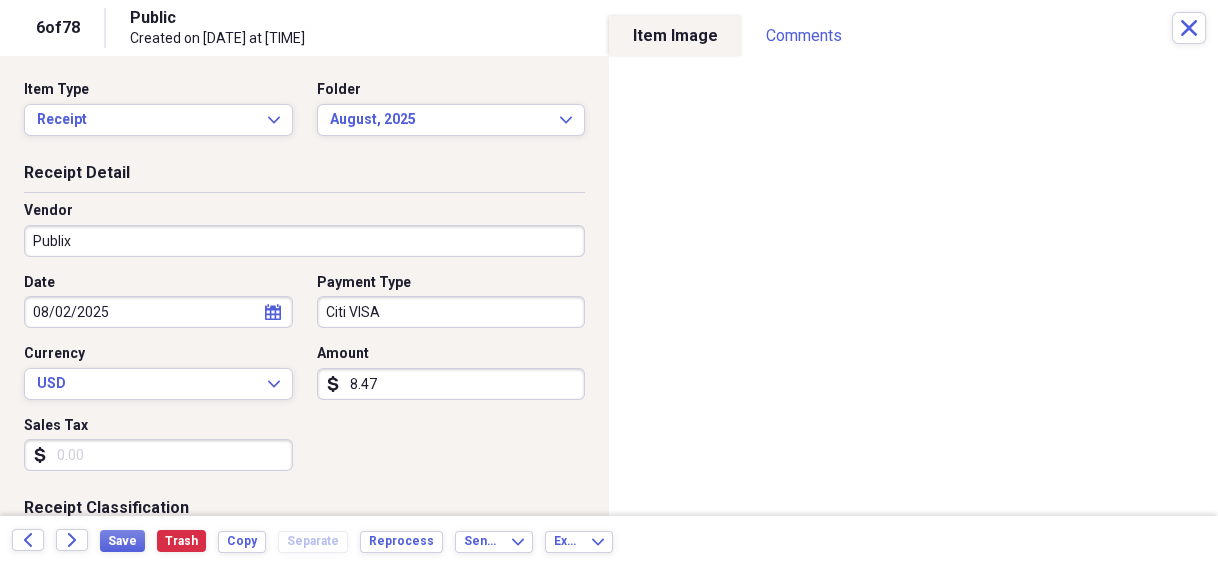 click on "Sales Tax" at bounding box center [158, 455] 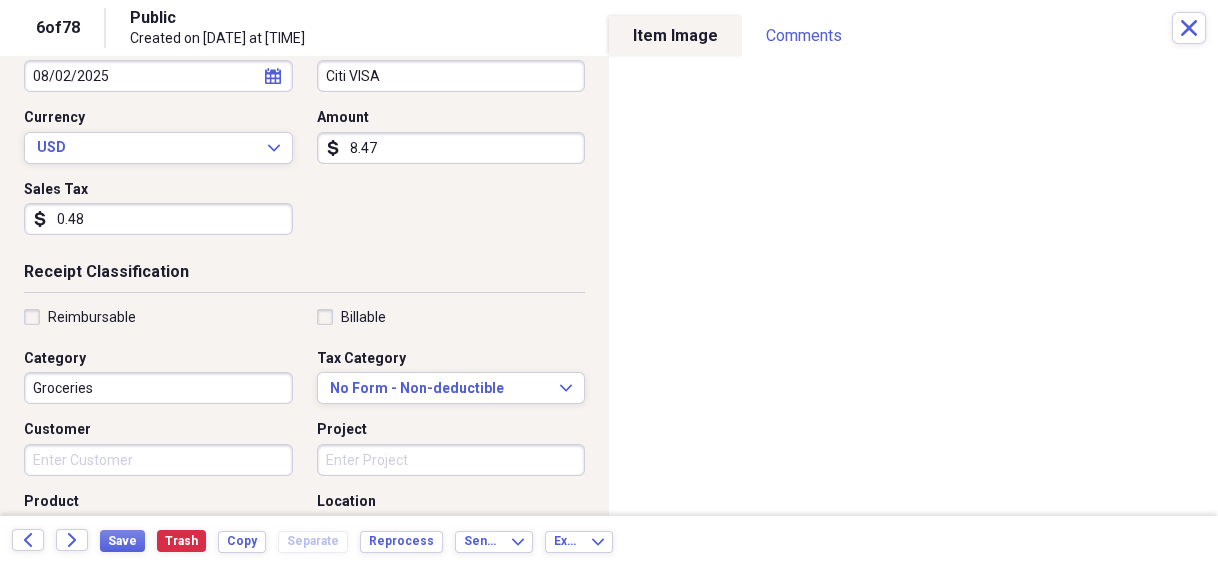 scroll, scrollTop: 240, scrollLeft: 0, axis: vertical 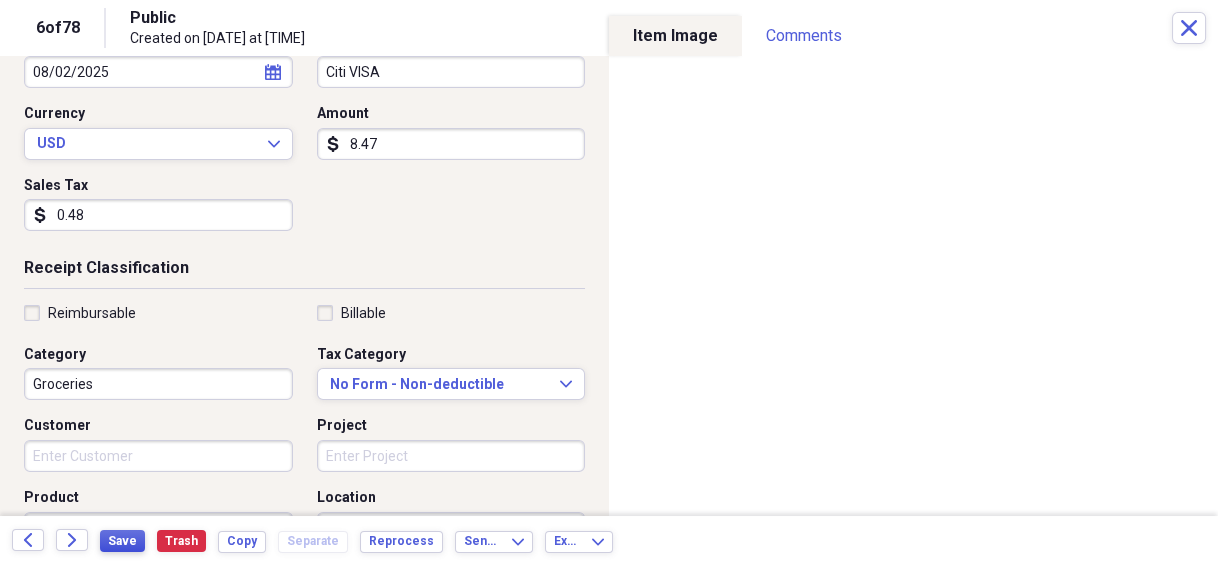 type on "0.48" 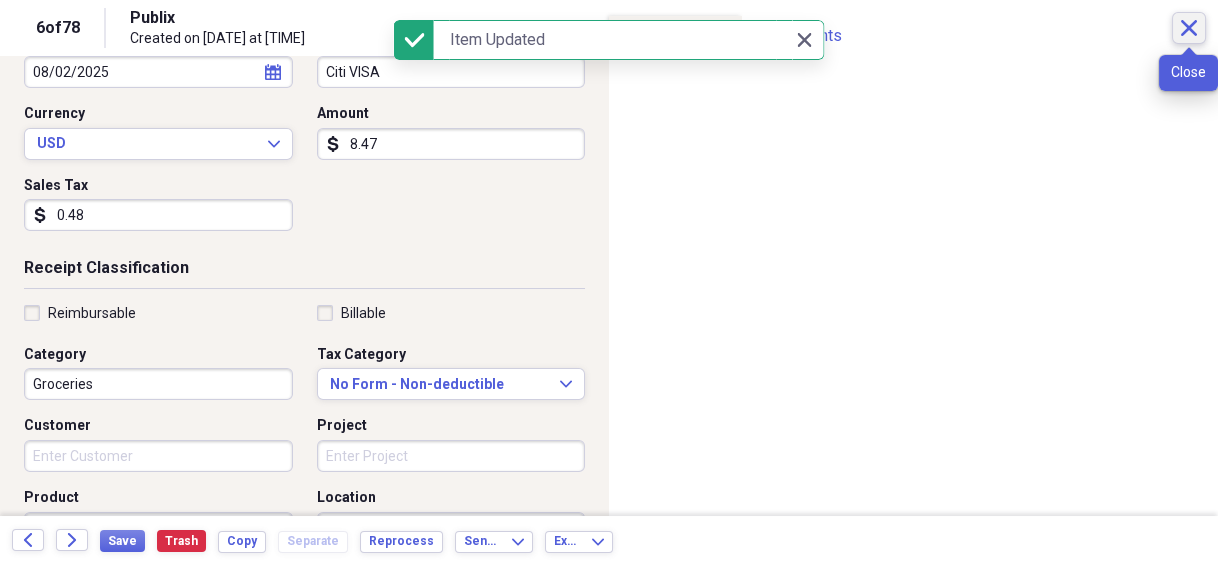 click on "Close" at bounding box center (1189, 28) 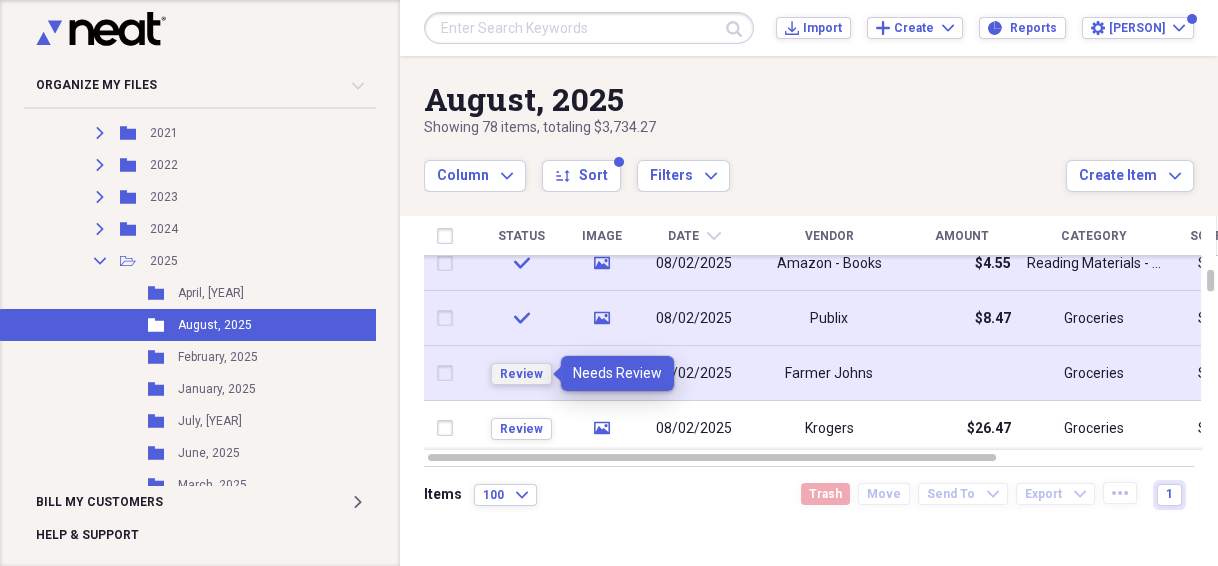 click on "Review" at bounding box center (521, 374) 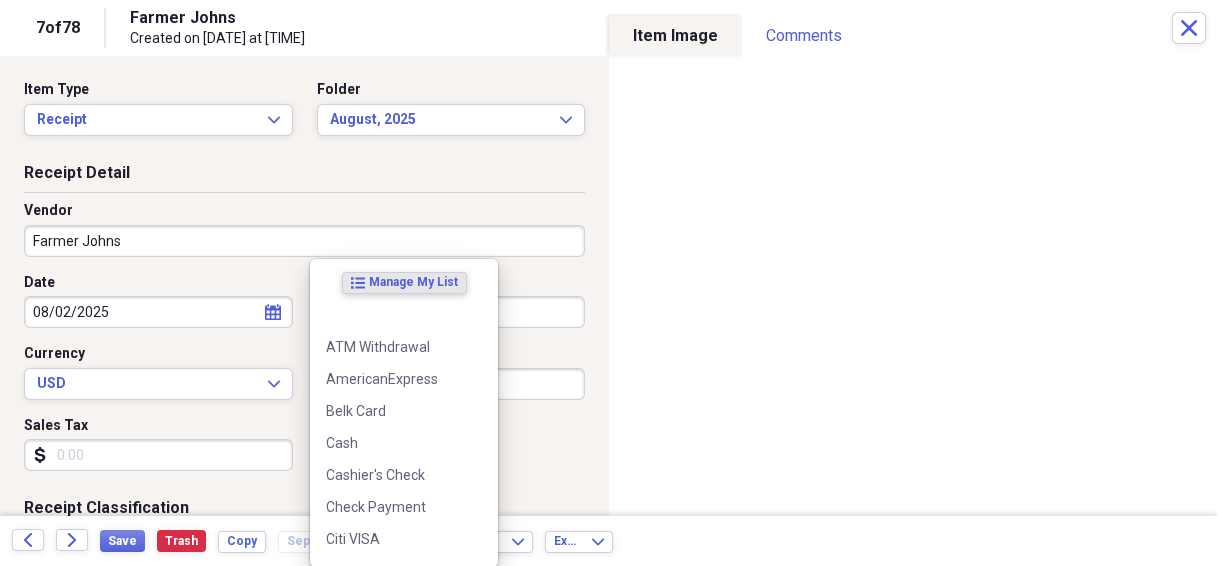 click on "organize My Files 5 Collapse Unfiled Needs Review 5 Unfiled All Files Unfiled Unfiled Unfiled Saved Reports Collapse My Cabinet [FIRST]'s Cabinet Add Folder Folder 317 Mossy Way House Info Add Folder Collapse Open Folder Auto Information Add Folder Folder 2016 Honda Pilot Add Folder Folder 2019 Honda Ridgeline Add Folder Folder 2023 Honda Ridgeline Add Folder Folder 2026 Acura Add Folder Folder Buick Enclave Add Folder Folder Corvette 1965 Add Folder Folder Honda Ridgeline Add Folder Collapse Open Folder Budget Items Add Folder Expand Folder 2014 Add Folder Expand Folder 2015 Add Folder Expand Folder 2016 Add Folder Expand Folder 2017 Add Folder Expand Folder 2018 Add Folder Expand Folder 2019 Add Folder Expand Folder 2020 Add Folder Expand Folder 2021 Add Folder Expand Folder 2022 Add Folder Expand Folder 2023 Add Folder Expand Folder 2024 Add Folder Collapse Open Folder 2025 Add Folder Collapse Open Folder Medical Add Folder Folder Doctor Add Folder Folder General Add Folder Folder Prescription Add Folder LNF" at bounding box center (609, 283) 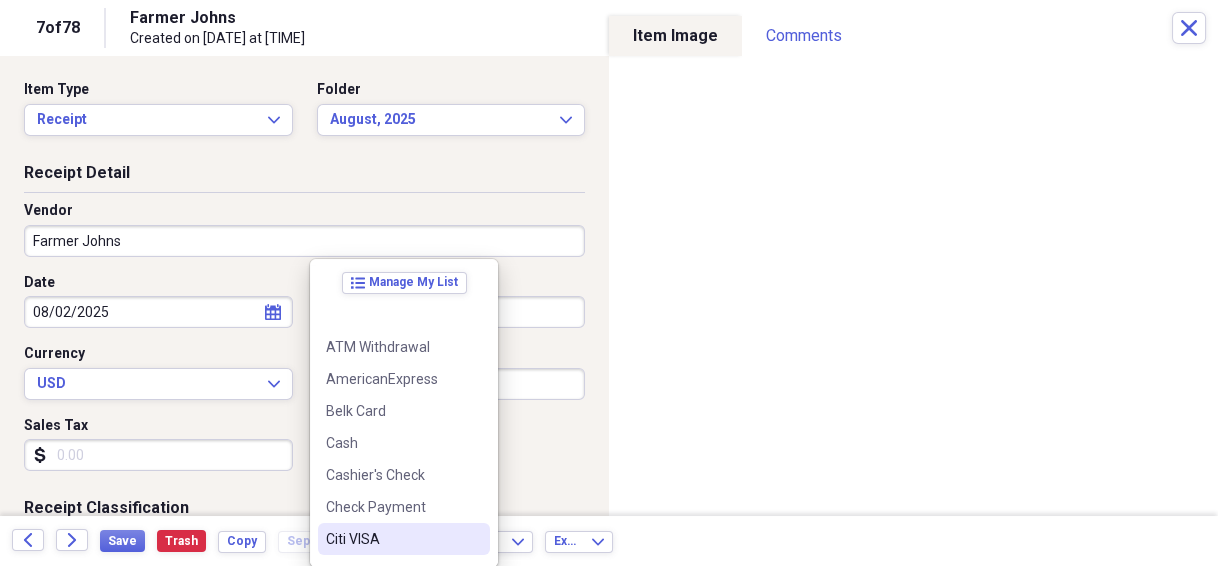 click on "Citi VISA" at bounding box center [392, 539] 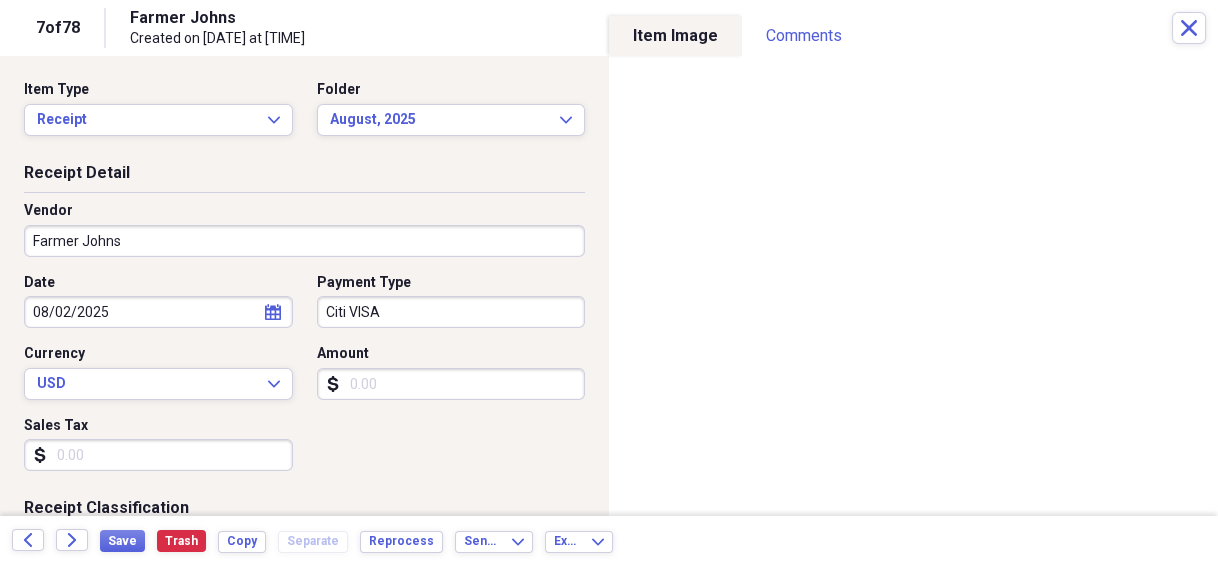 click on "Amount" at bounding box center [451, 384] 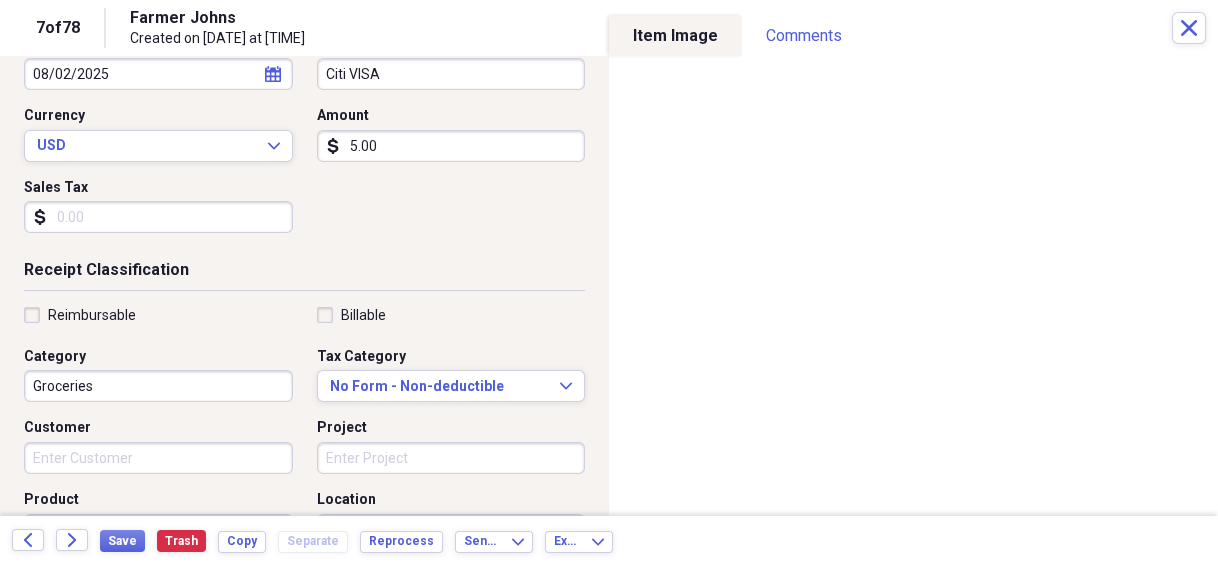 scroll, scrollTop: 240, scrollLeft: 0, axis: vertical 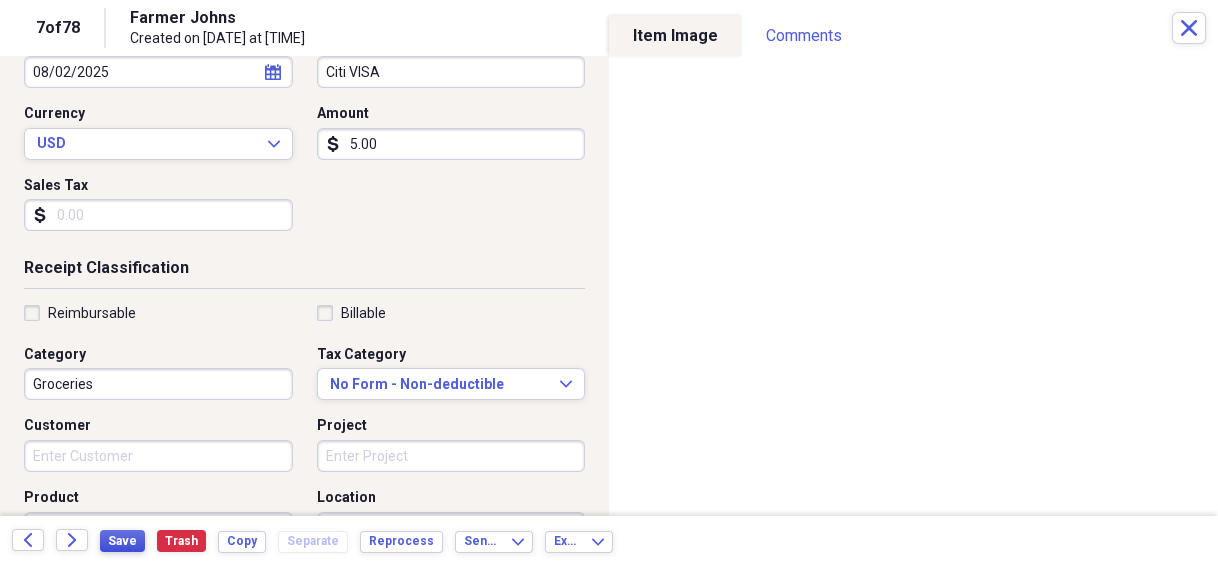 type on "5.00" 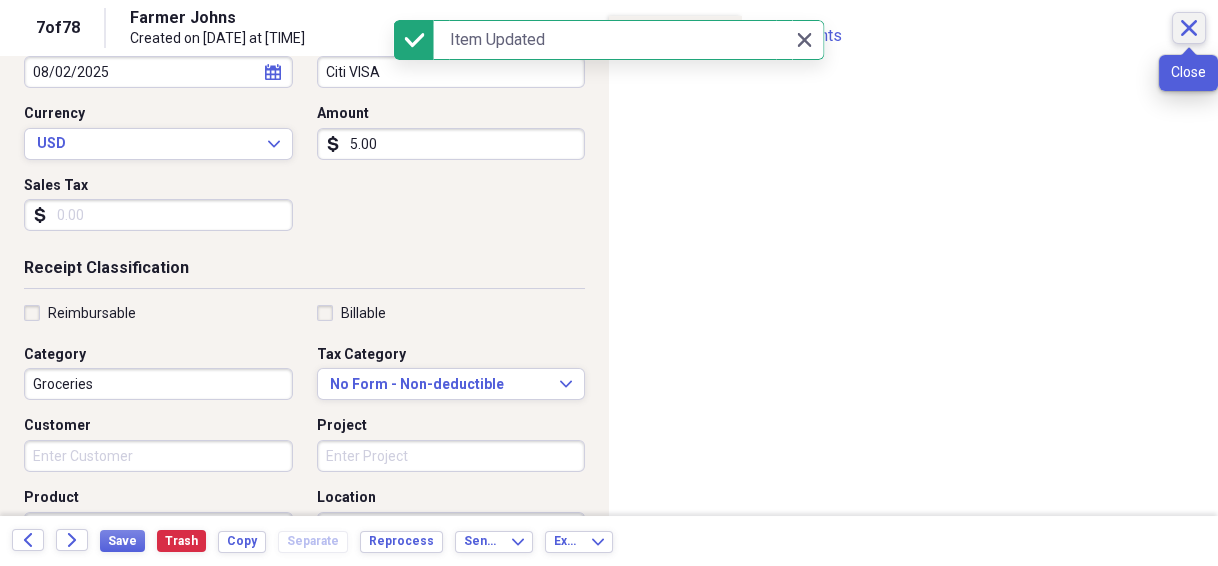 click on "Close" 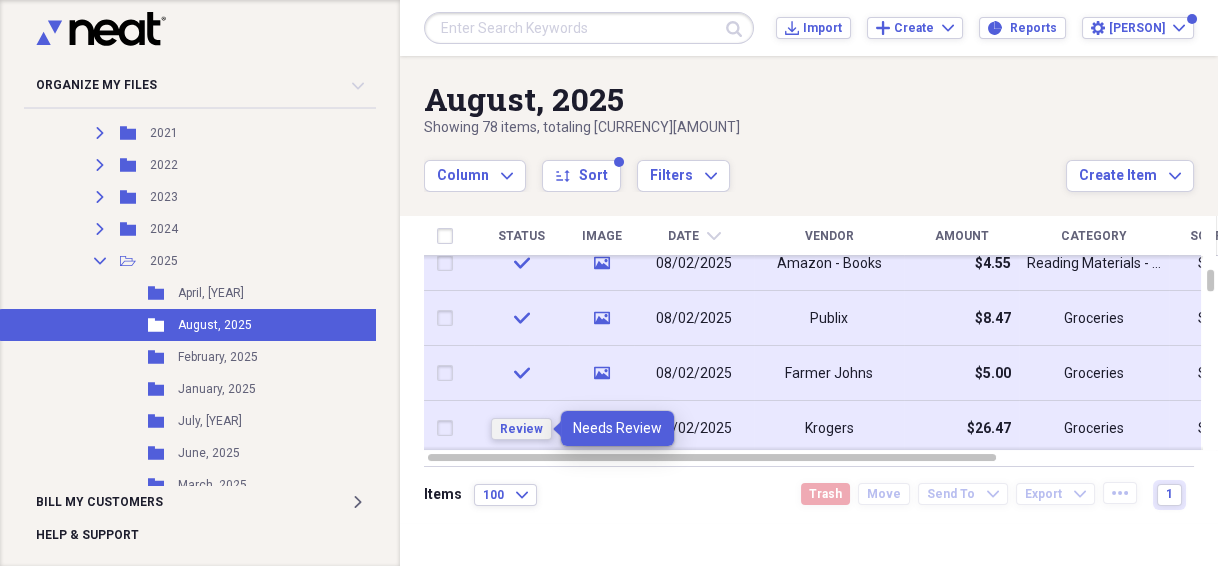 click on "Review" at bounding box center (521, 429) 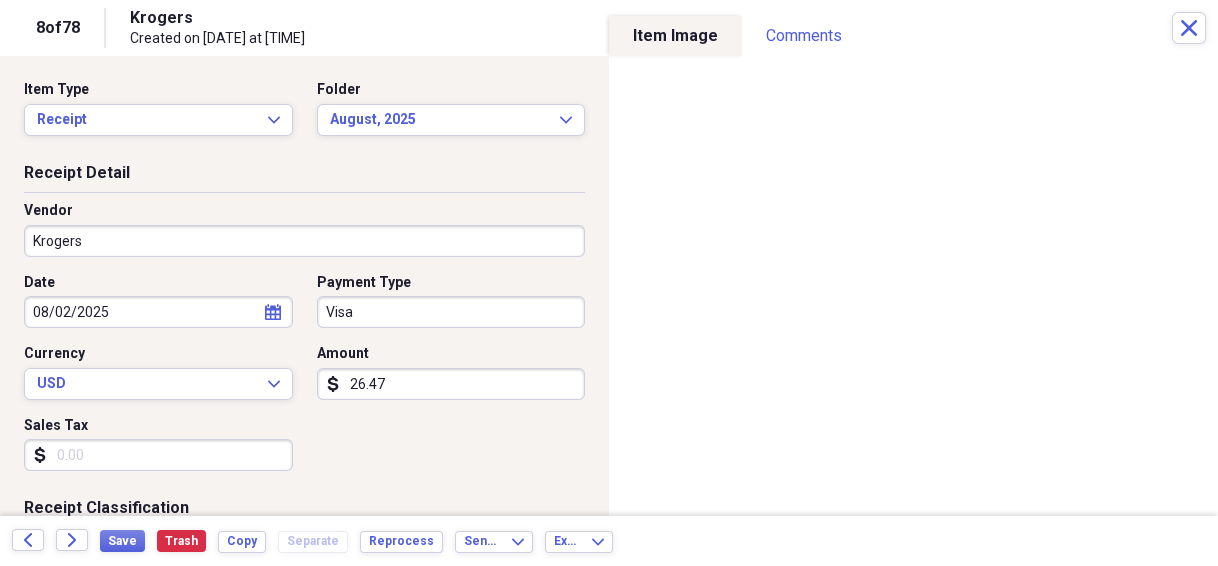 click on "Organize My Files 4 Collapse Unfiled Needs Review 4 Unfiled All Files Unfiled Unfiled Unfiled Saved Reports Collapse My Cabinet Linda's Cabinet Add Folder Folder 317 [STREET_NAME] [HOUSE_INFO] Add Folder Collapse Open Folder Auto Information Add Folder Folder 2016 Honda Pilot Add Folder Folder 2019 Honda Ridgeline Add Folder Folder 2023 Honda Ridgeline Add Folder Folder 2026 Acura Add Folder Folder Buick Enclave Add Folder Folder Corvette 1965 Add Folder Folder Honda Ridgeline Add Folder Collapse Open Folder Budget Items Add Folder Expand Folder 2014 Add Folder Expand Folder 2015 Add Folder Expand Folder 2016 Add Folder Expand Folder 2017 Add Folder Expand Folder 2018 Add Folder Expand Folder 2019 Add Folder Expand Folder 2020 Add Folder Expand Folder 2021 Add Folder Expand Folder 2022 Add Folder Expand Folder 2023 Add Folder Expand Folder 2024 Add Folder Collapse Open Folder 2025 Add Folder Collapse Open Folder Medical Add Folder Folder Doctor Add Folder Folder General Add Folder Folder Prescription Add Folder LNF" at bounding box center (609, 283) 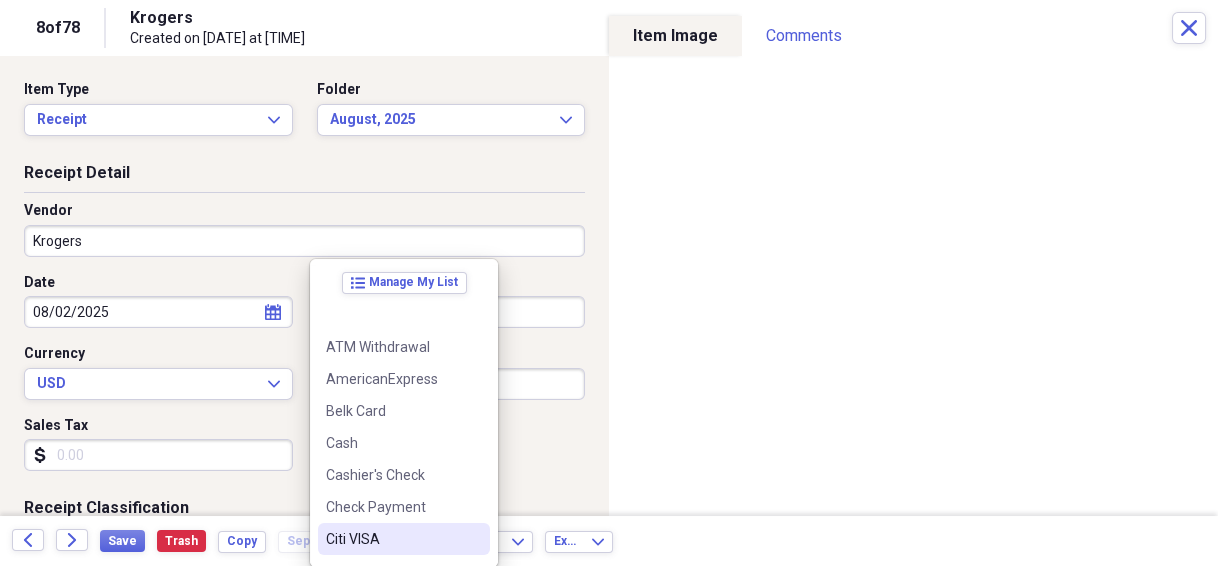 click on "Citi VISA" at bounding box center [392, 539] 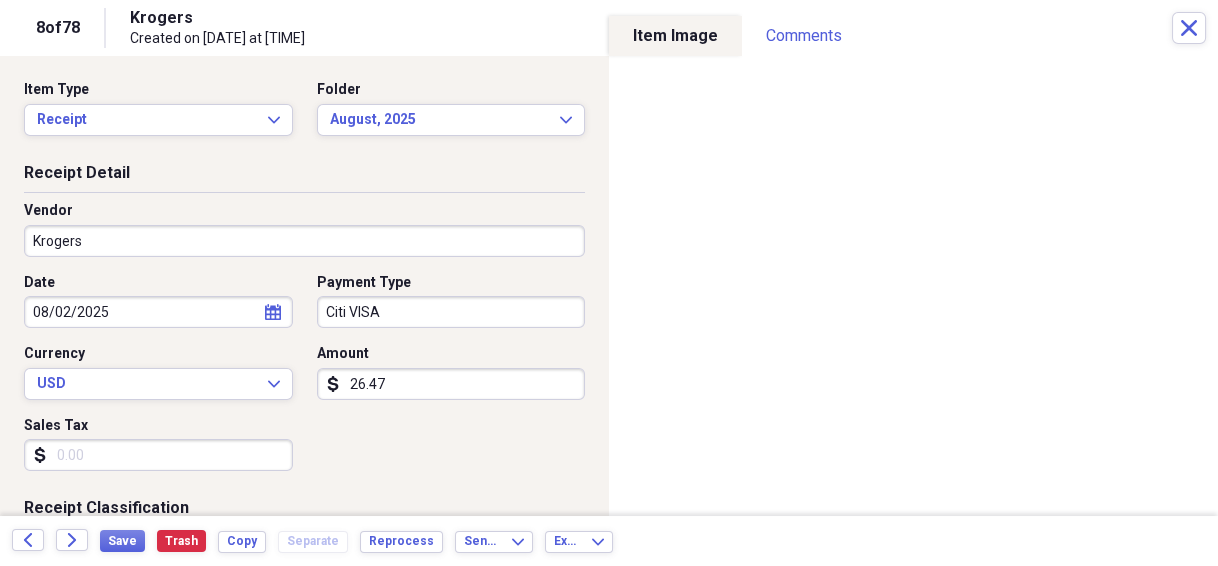 click on "Sales Tax" at bounding box center (158, 455) 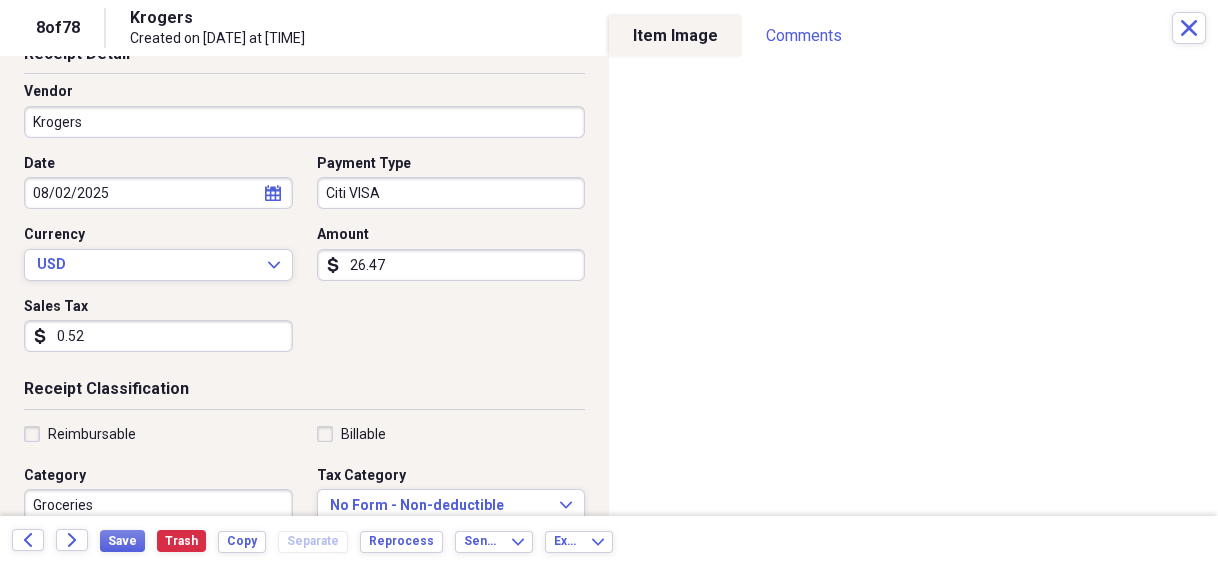scroll, scrollTop: 160, scrollLeft: 0, axis: vertical 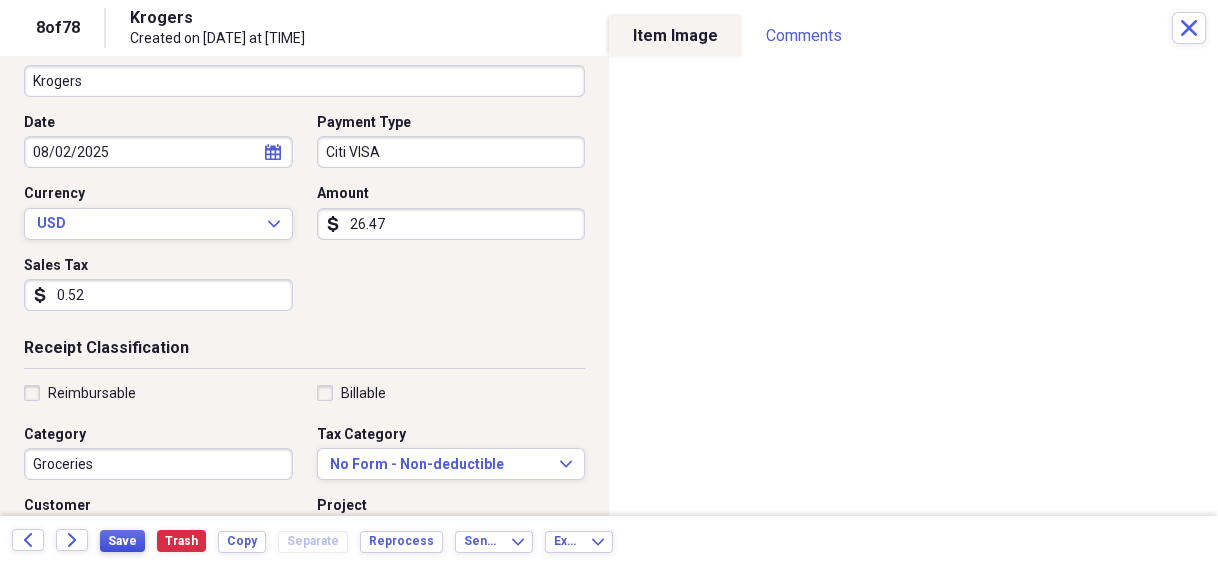 type on "0.52" 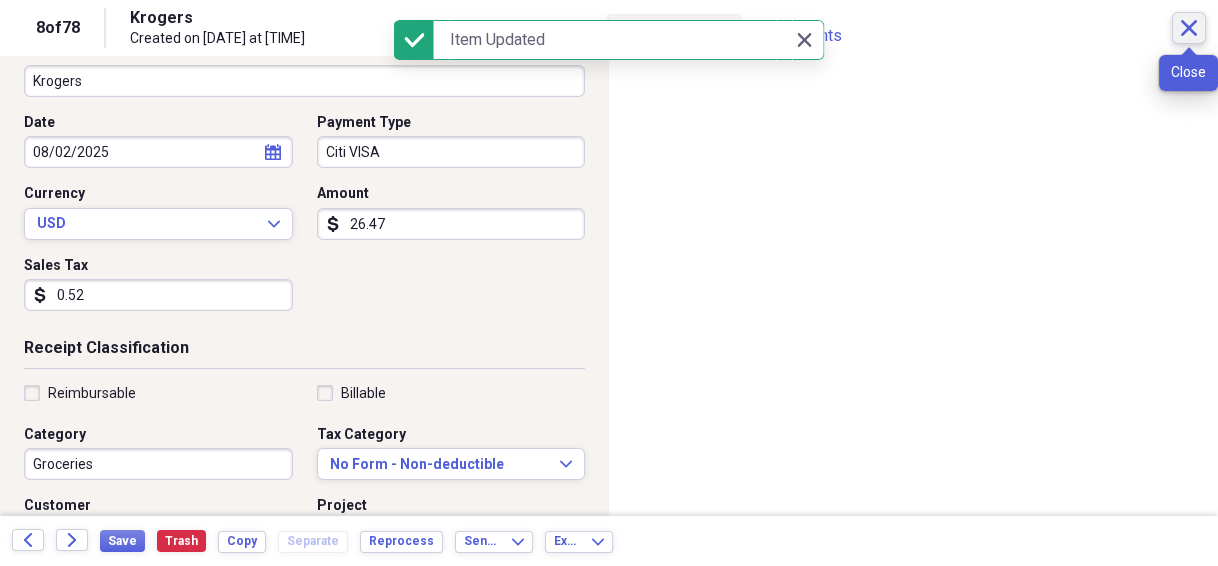 click on "Close" 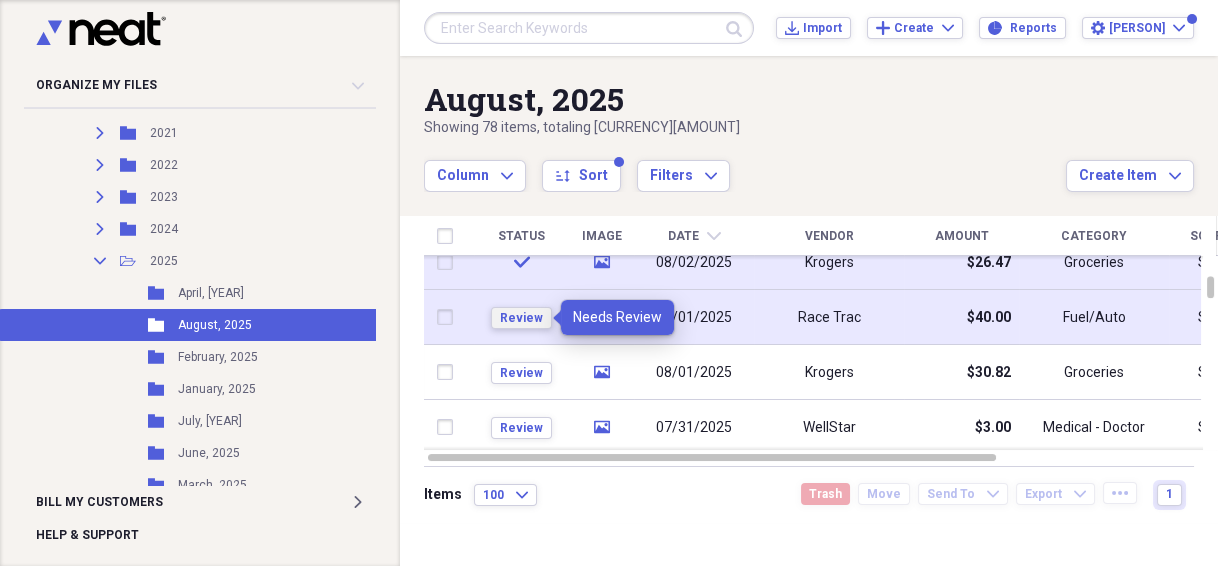 click on "Review" at bounding box center (521, 318) 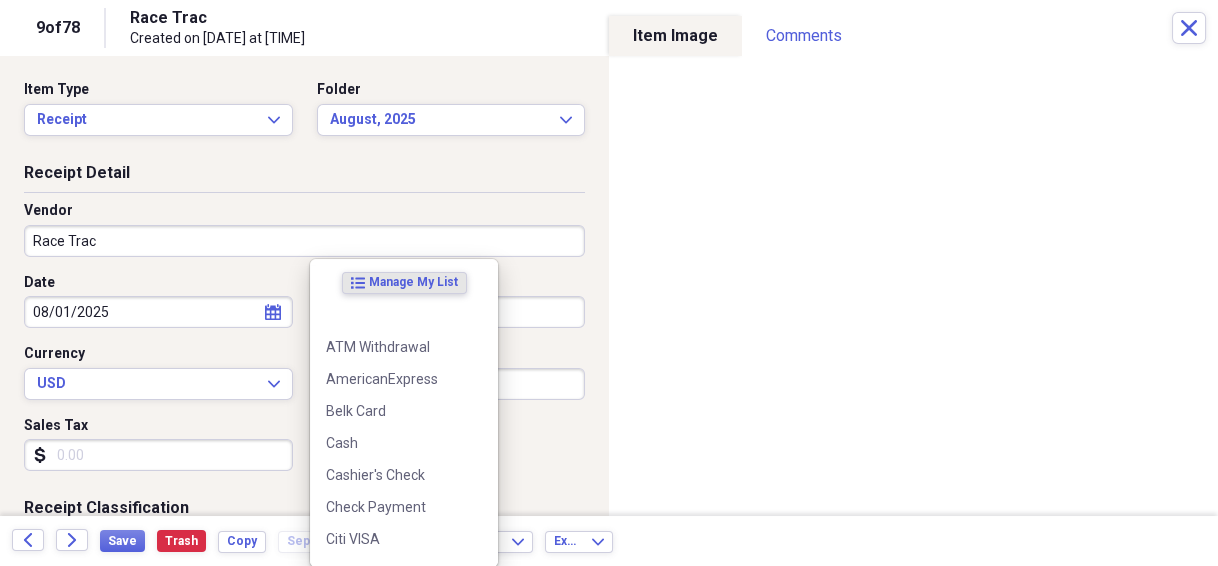 click on "Organize My Files 3 Collapse Unfiled Needs Review 3 Unfiled All Files Unfiled Unfiled Unfiled Saved Reports Collapse My Cabinet Linda's Cabinet Add Folder Folder 317 [STREET_NAME] [HOUSE_INFO] Add Folder Collapse Open Folder Auto Information Add Folder Folder 2016 Honda Pilot Add Folder Folder 2019 Honda Ridgeline Add Folder Folder 2023 Honda Ridgeline Add Folder Folder 2026 Acura Add Folder Folder Buick Enclave Add Folder Folder Corvette 1965 Add Folder Folder Honda Ridgeline Add Folder Collapse Open Folder Budget Items Add Folder Expand Folder 2014 Add Folder Expand Folder 2015 Add Folder Expand Folder 2016 Add Folder Expand Folder 2017 Add Folder Expand Folder 2018 Add Folder Expand Folder 2019 Add Folder Expand Folder 2020 Add Folder Expand Folder 2021 Add Folder Expand Folder 2022 Add Folder Expand Folder 2023 Add Folder Expand Folder 2024 Add Folder Collapse Open Folder 2025 Add Folder Collapse Open Folder Medical Add Folder Folder Doctor Add Folder Folder General Add Folder Folder Prescription Add Folder LNF" at bounding box center (609, 283) 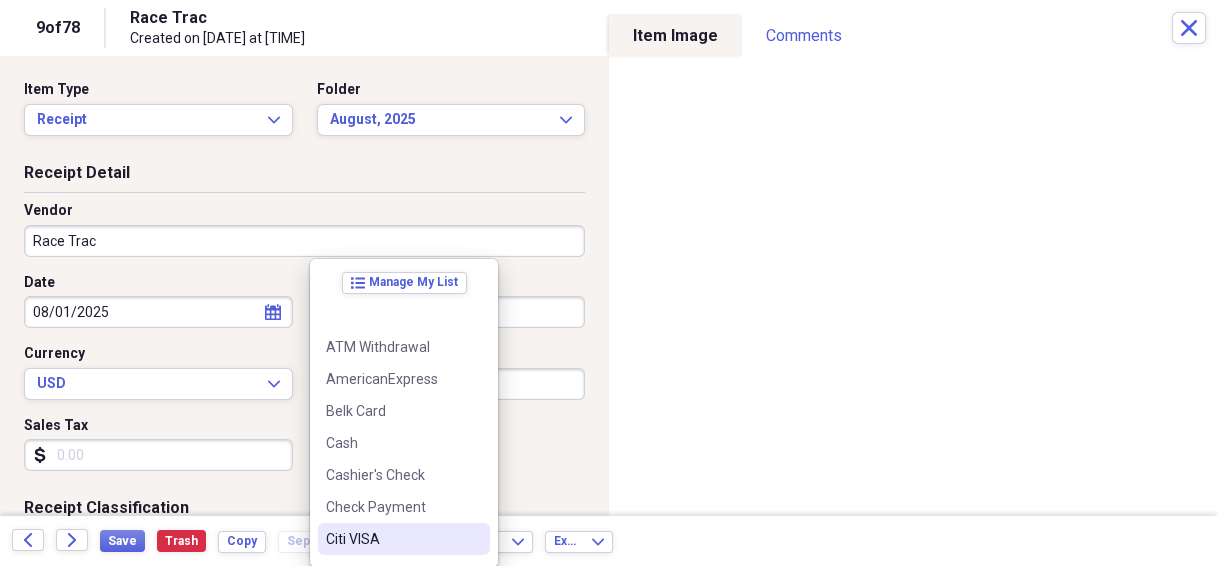 click on "Citi VISA" at bounding box center [392, 539] 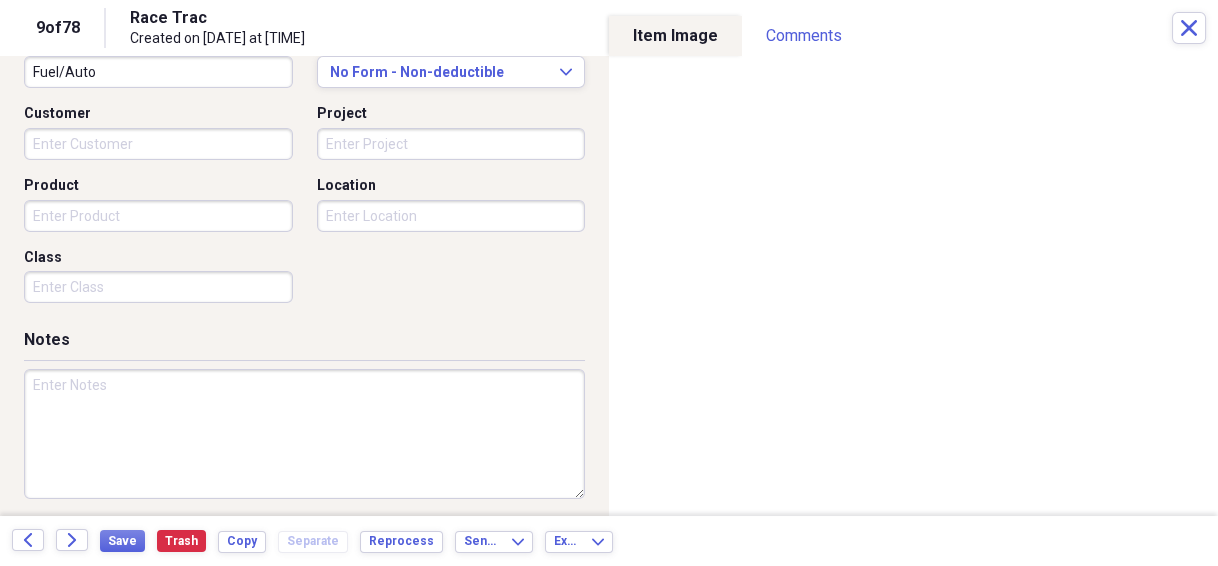 scroll, scrollTop: 558, scrollLeft: 0, axis: vertical 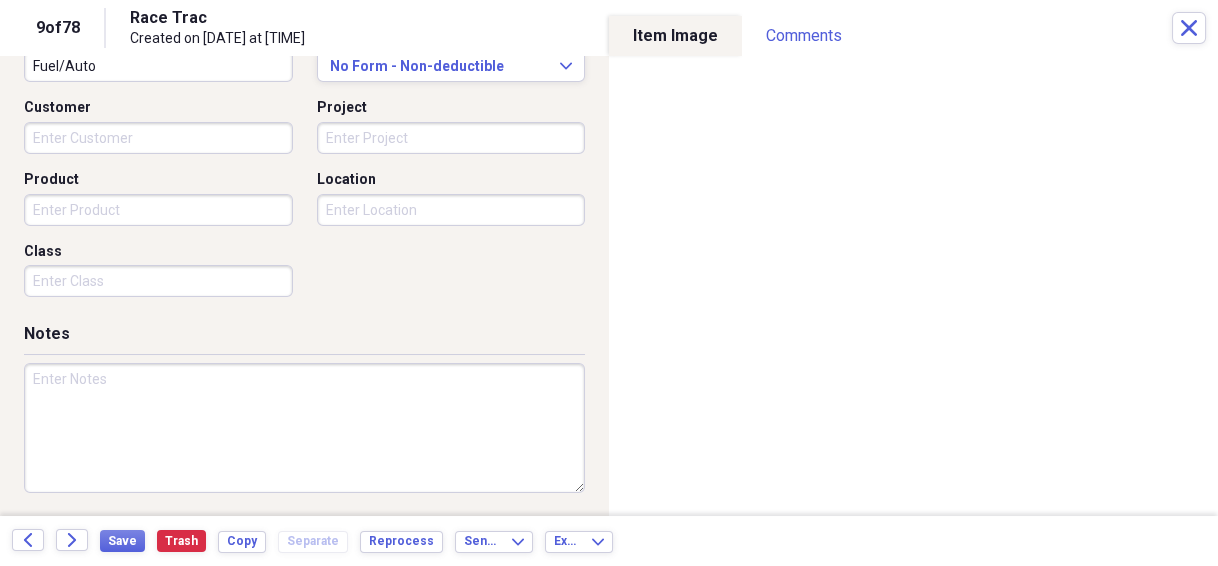 click at bounding box center (304, 428) 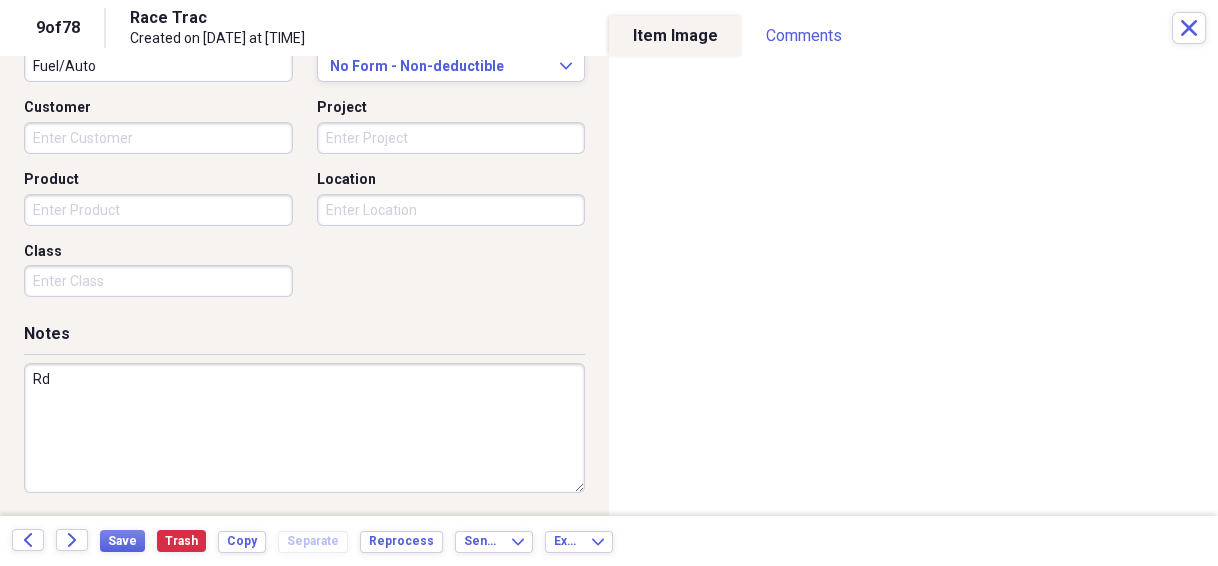 click on "Rd" at bounding box center [304, 428] 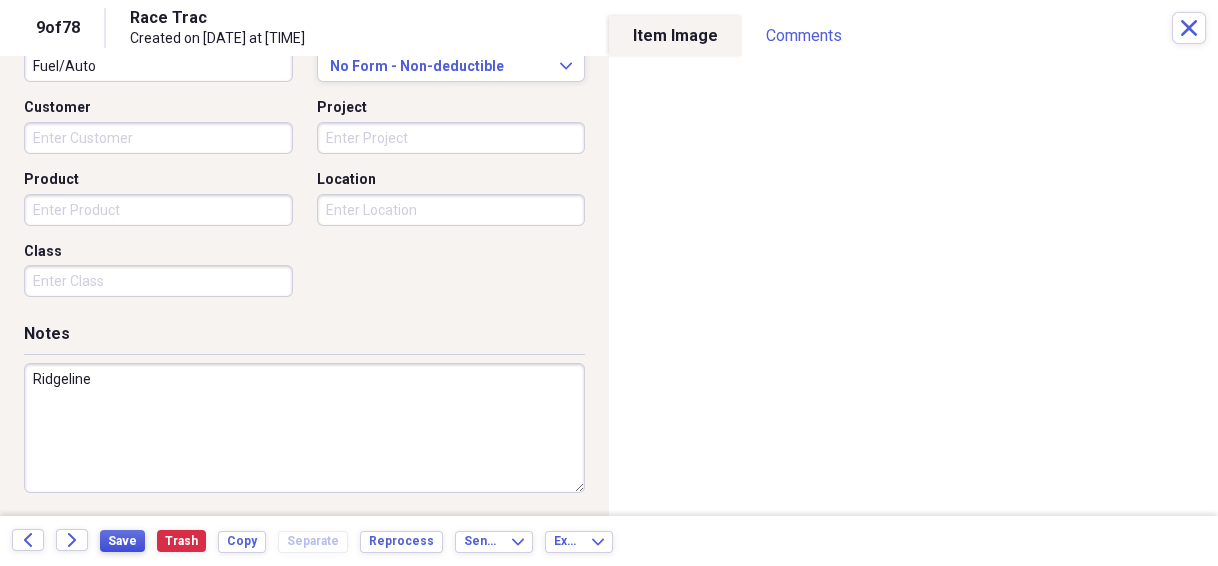 type on "Ridgeline" 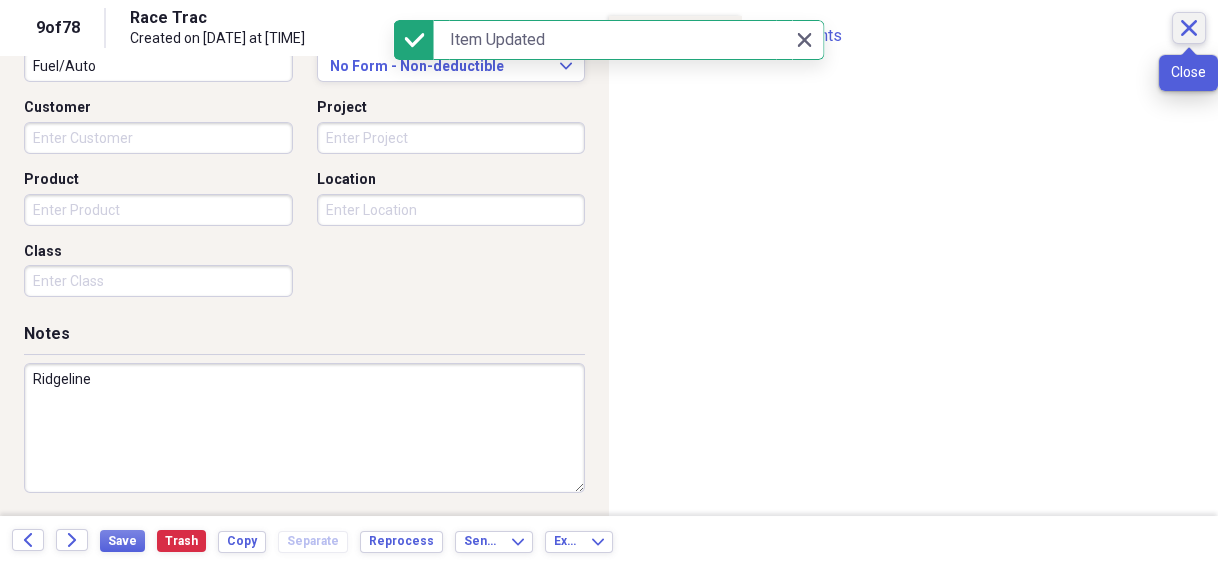 click 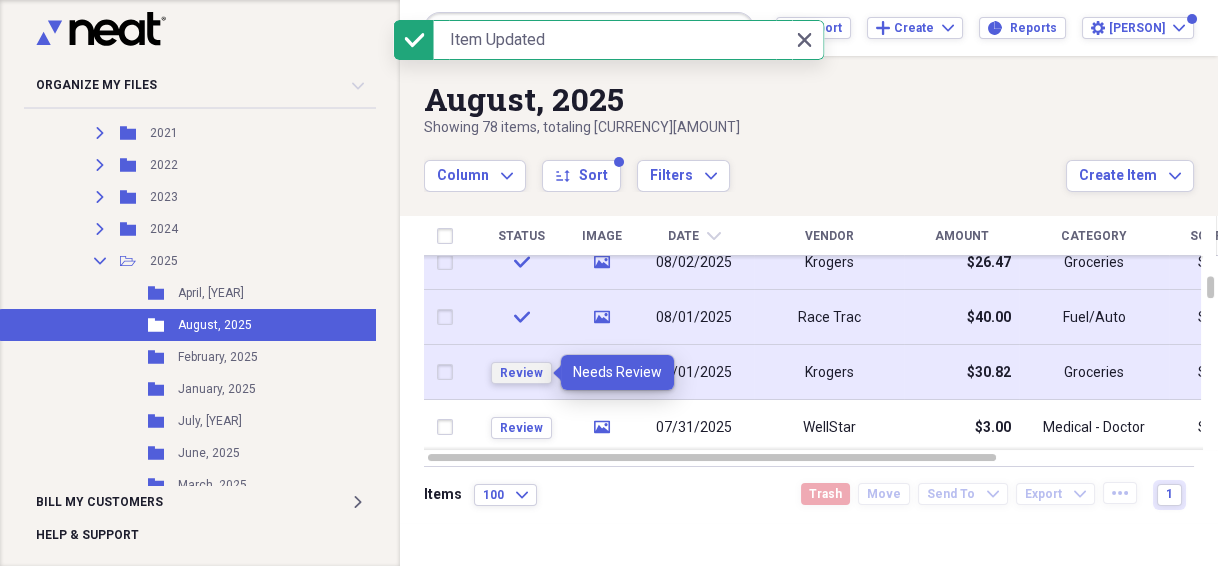 click on "Review" at bounding box center (521, 373) 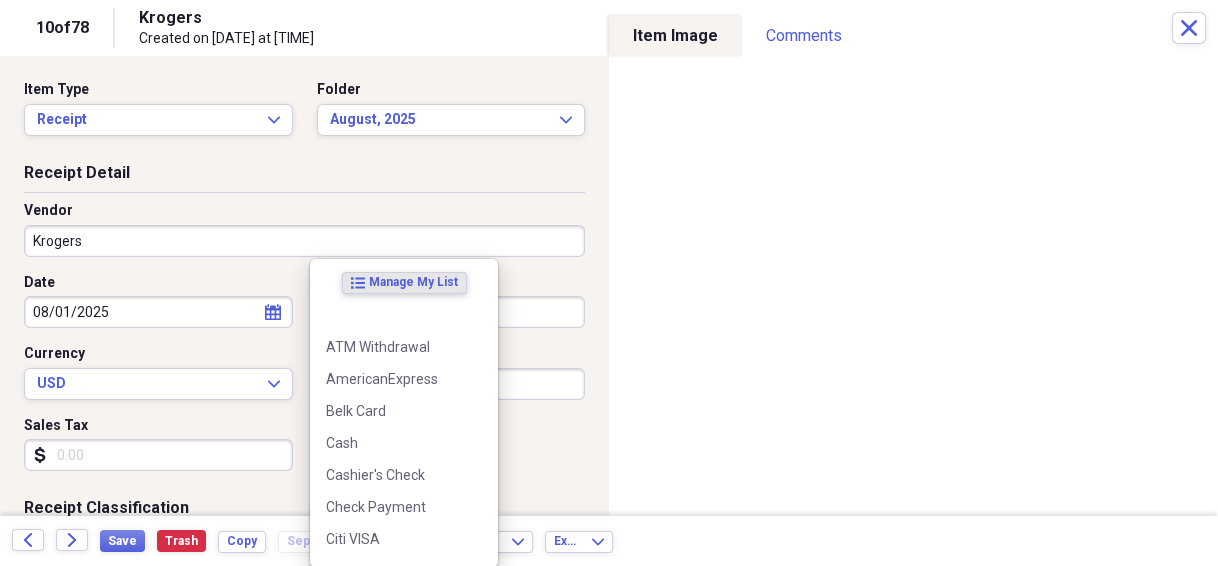 click on "Organize My Files 2 Collapse Unfiled Needs Review 2 Unfiled All Files Unfiled Unfiled Unfiled Saved Reports Collapse My Cabinet [PERSON]'s Cabinet Add Folder Folder [NUMBER] [STREET] House Info Add Folder Collapse Open Folder Auto Information Add Folder Folder 2016 Honda Pilot Add Folder Folder 2019 Honda Ridgeline Add Folder Folder 2023 Honda Ridgeline Add Folder Folder 2026 Acura Add Folder Folder Buick Enclave Add Folder Folder Corvette 1965 Add Folder Folder Honda Ridgeline Add Folder Collapse Open Folder Budget Items Add Folder Expand Folder 2014 Add Folder Expand Folder 2015 Add Folder Expand Folder 2016 Add Folder Expand Folder 2017 Add Folder Expand Folder 2018 Add Folder Expand Folder 2019 Add Folder Expand Folder 2020 Add Folder Expand Folder 2021 Add Folder Expand Folder 2022 Add Folder Expand Folder 2023 Add Folder Expand Folder 2024 Add Folder Collapse Open Folder 2025 Add Folder Collapse Open Folder Medical Add Folder Folder Doctor Add Folder Folder General Add Folder Folder Prescription Add Folder LNF" at bounding box center (609, 283) 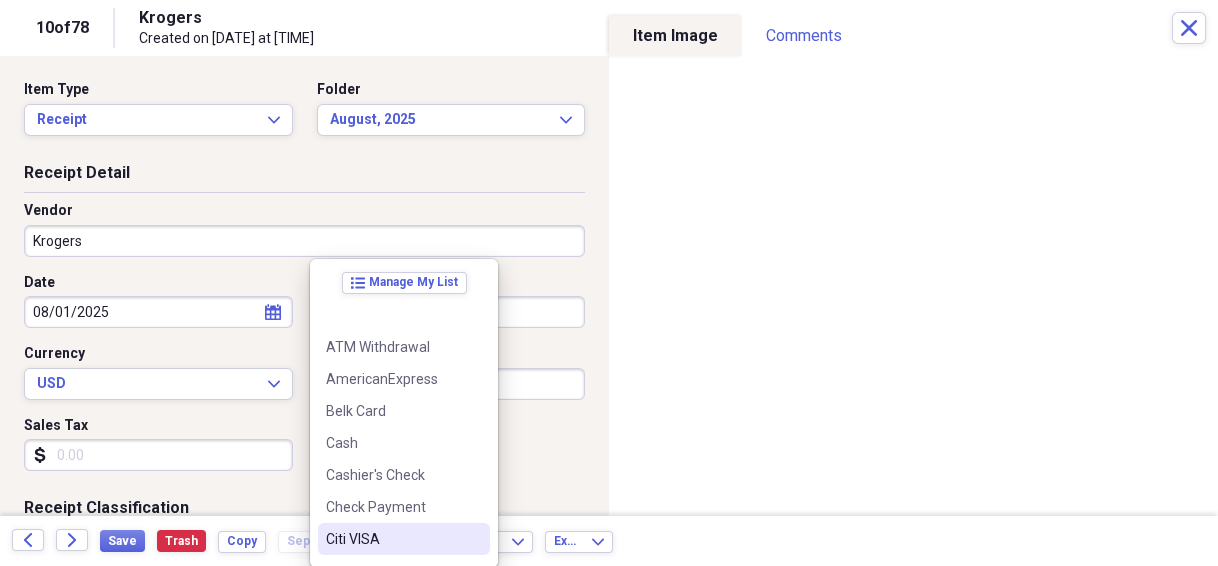 click on "Citi VISA" at bounding box center (404, 539) 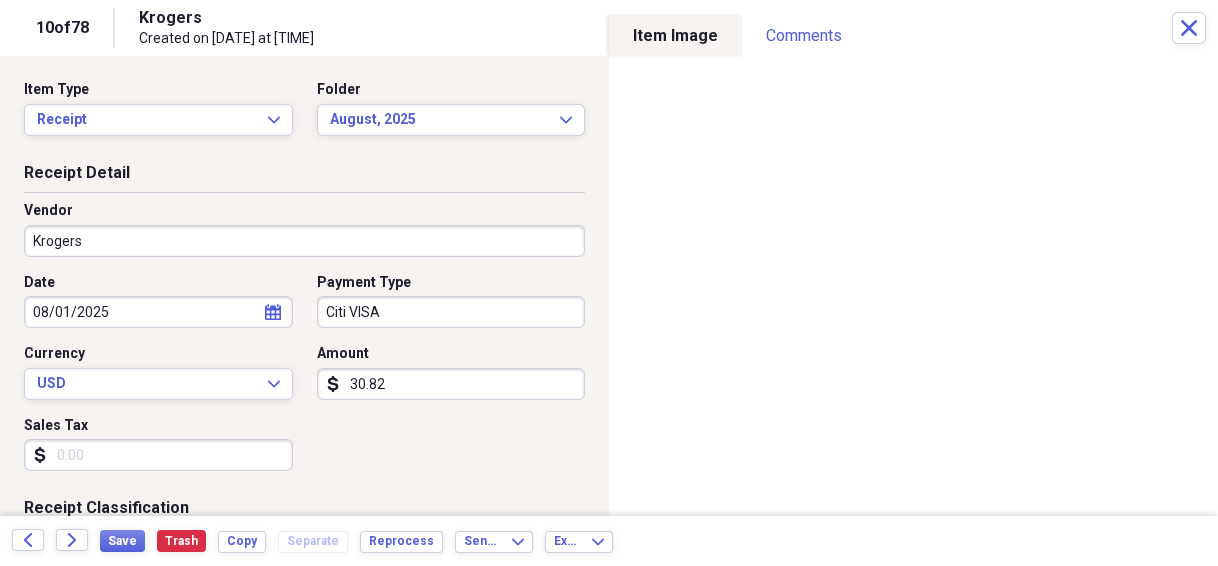 click on "Sales Tax" at bounding box center (158, 455) 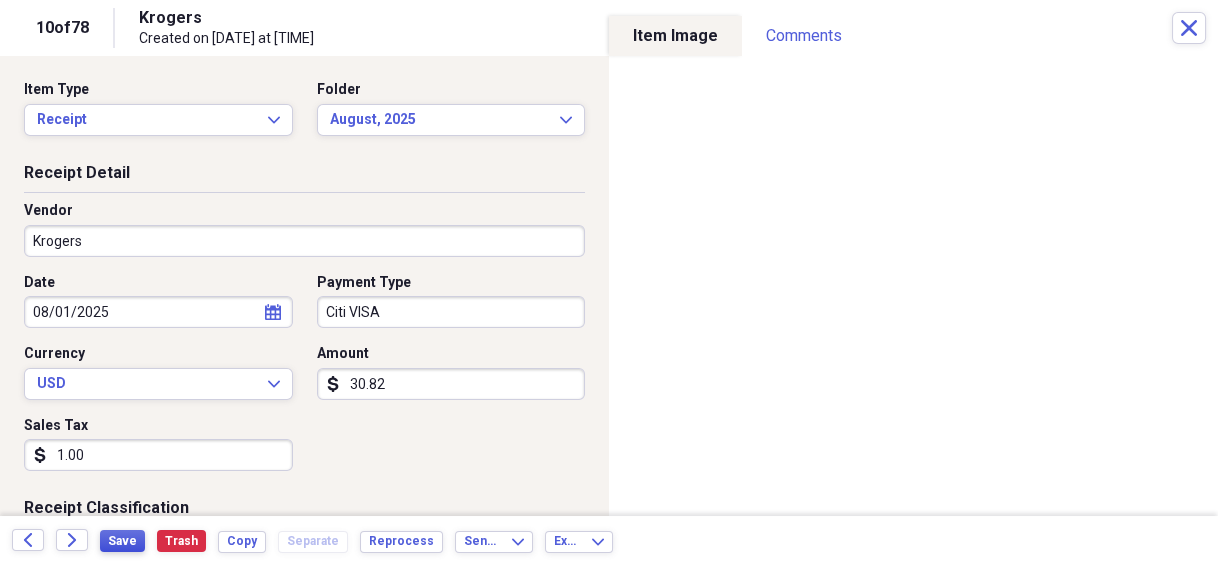 type on "1.00" 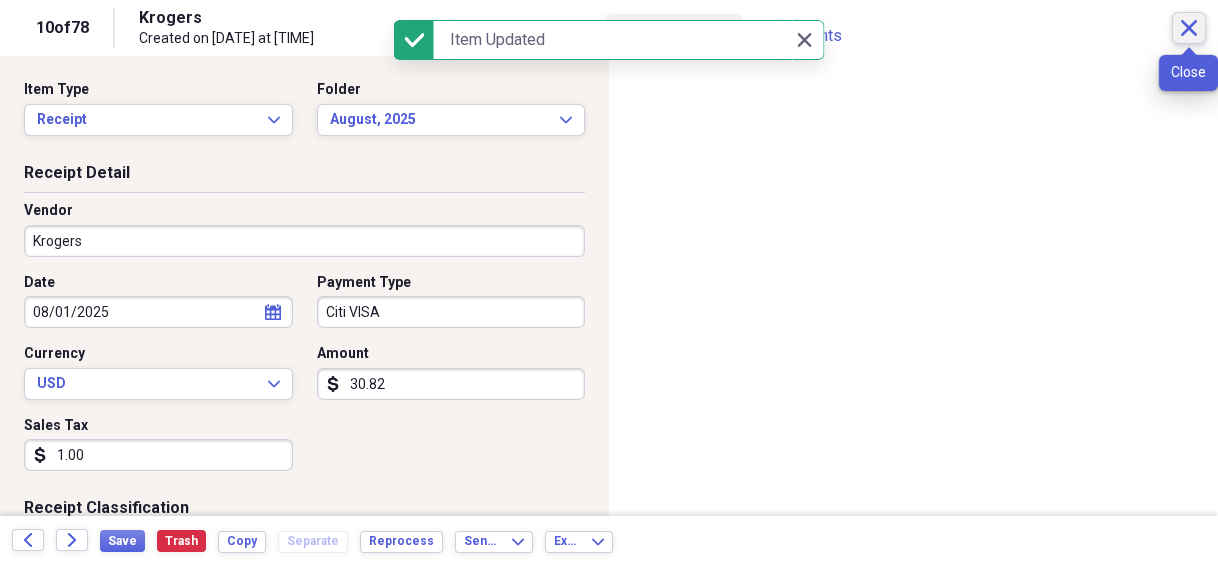 click on "Close" at bounding box center [1189, 28] 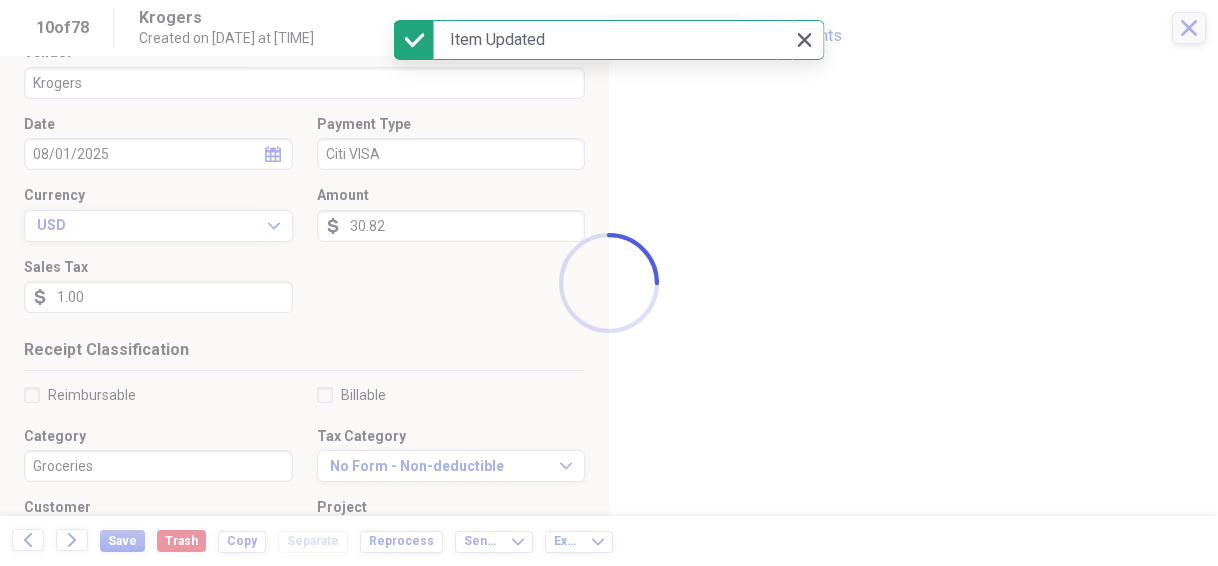 scroll, scrollTop: 160, scrollLeft: 0, axis: vertical 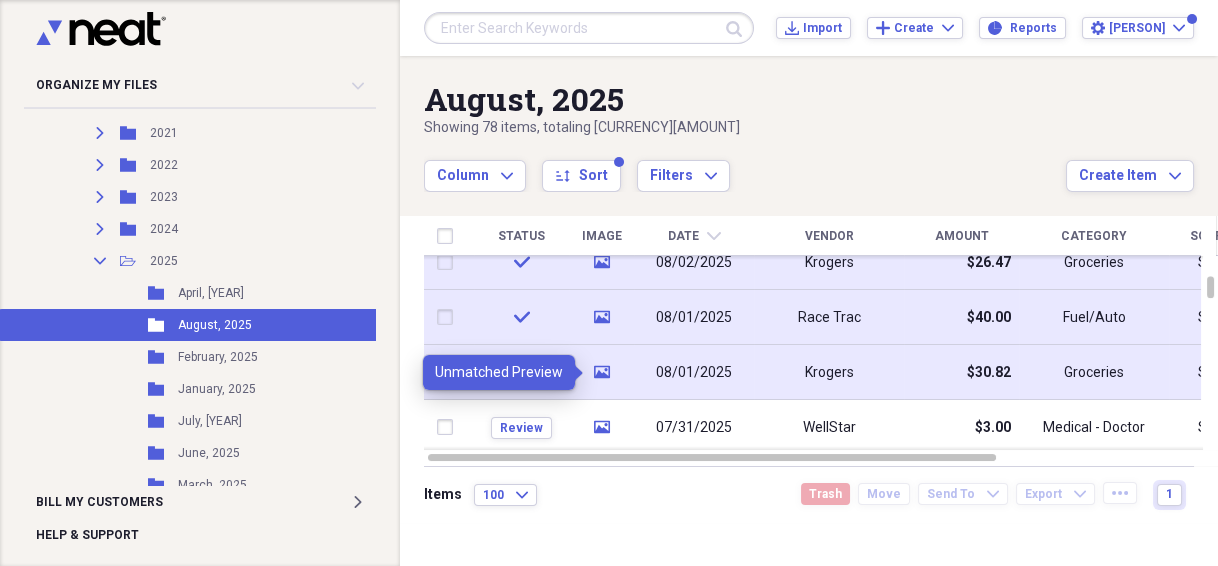 click 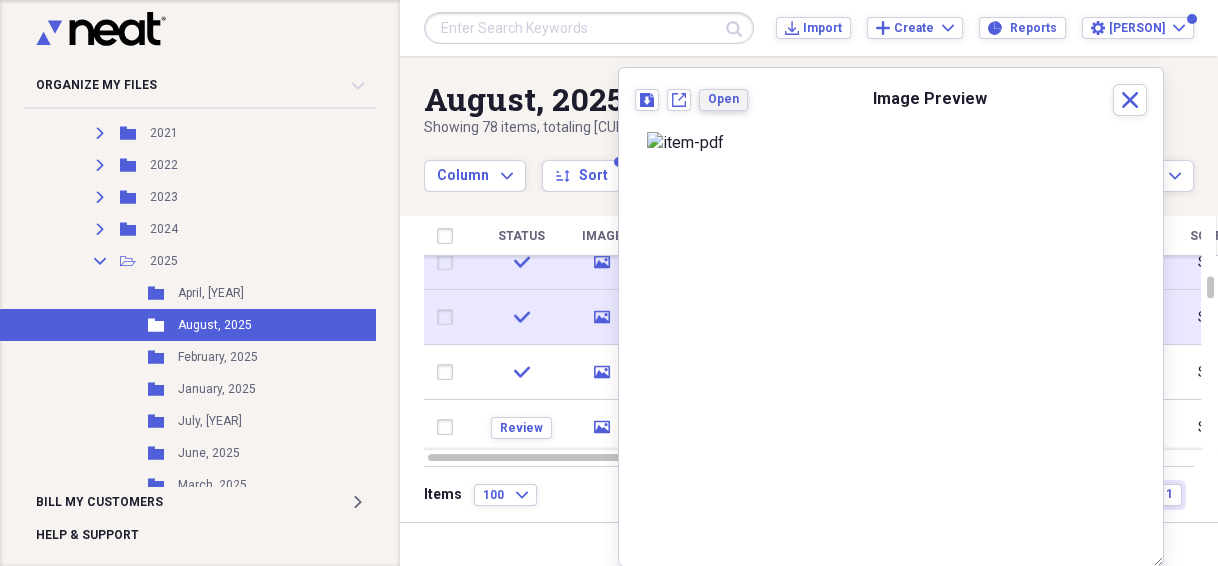 drag, startPoint x: 729, startPoint y: 97, endPoint x: 711, endPoint y: 176, distance: 81.02469 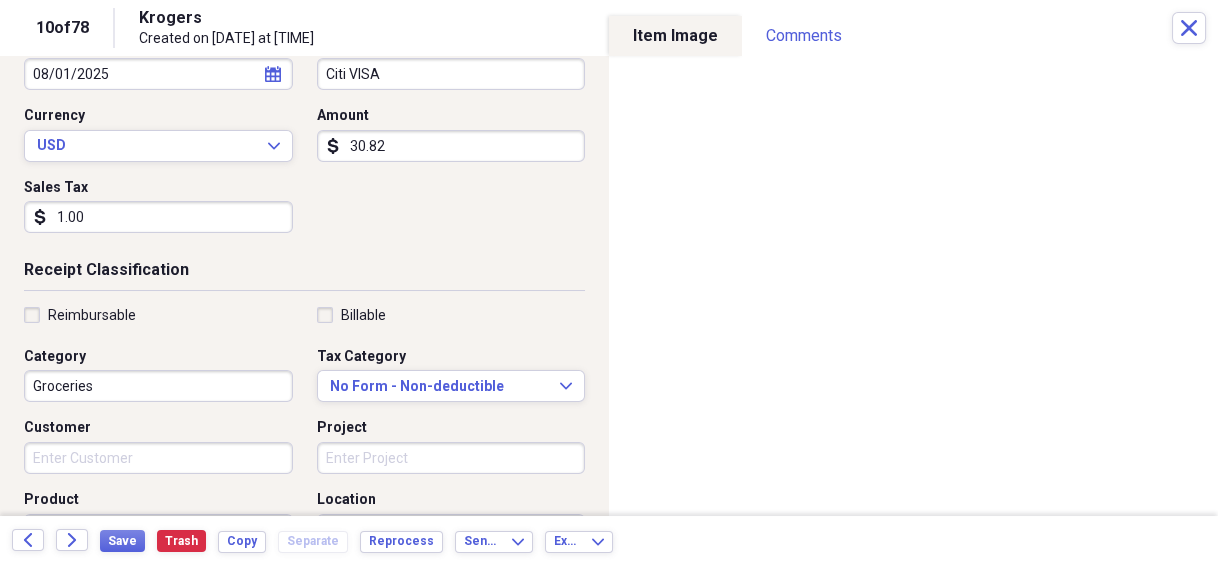 scroll, scrollTop: 320, scrollLeft: 0, axis: vertical 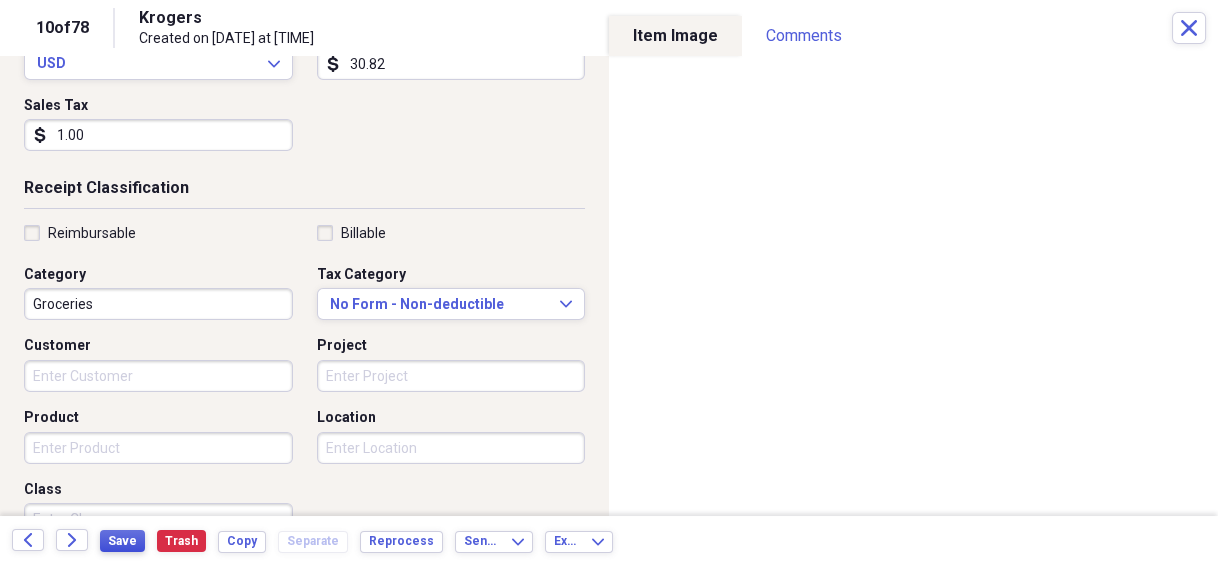 click on "Save" at bounding box center (122, 541) 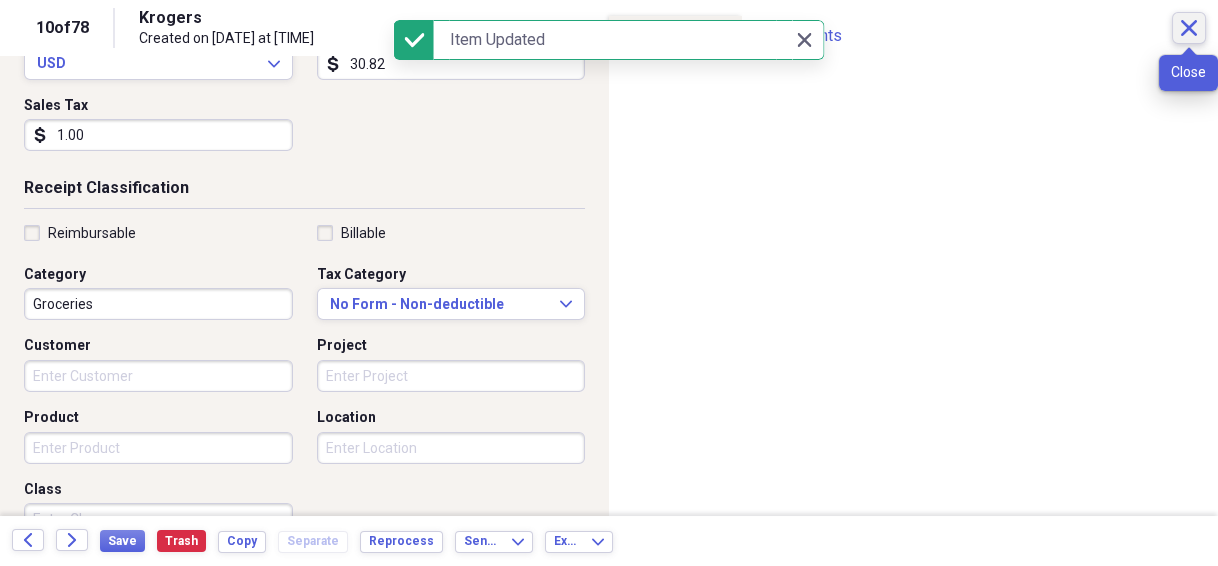 click on "Close" at bounding box center [1189, 28] 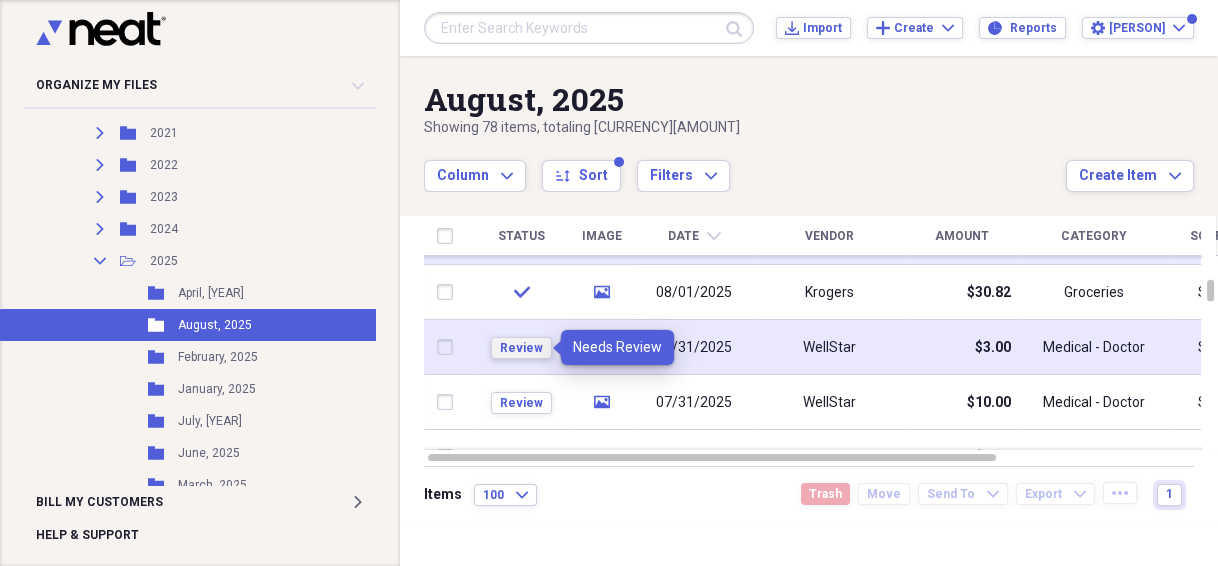 click on "Review" at bounding box center [521, 348] 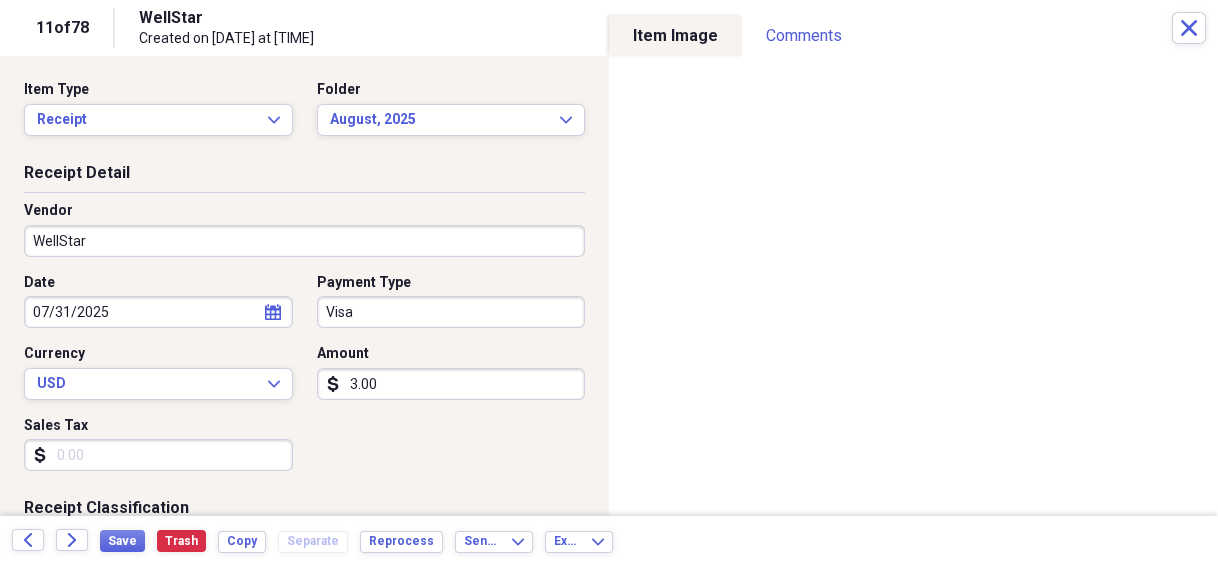 click on "WellStar" at bounding box center (304, 241) 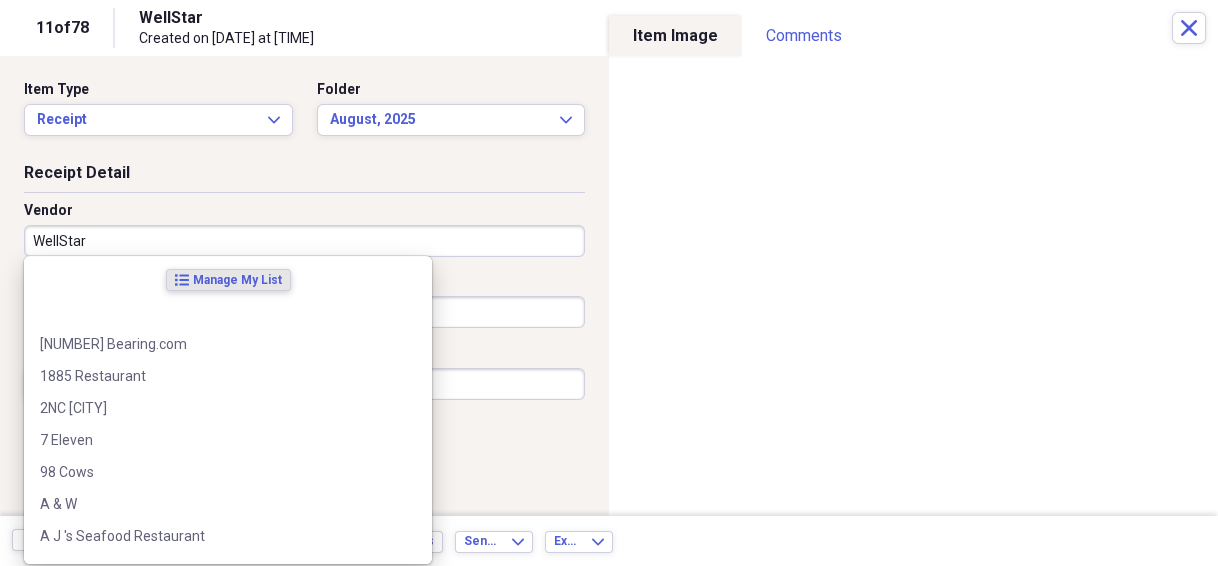 click on "WellStar" at bounding box center (304, 241) 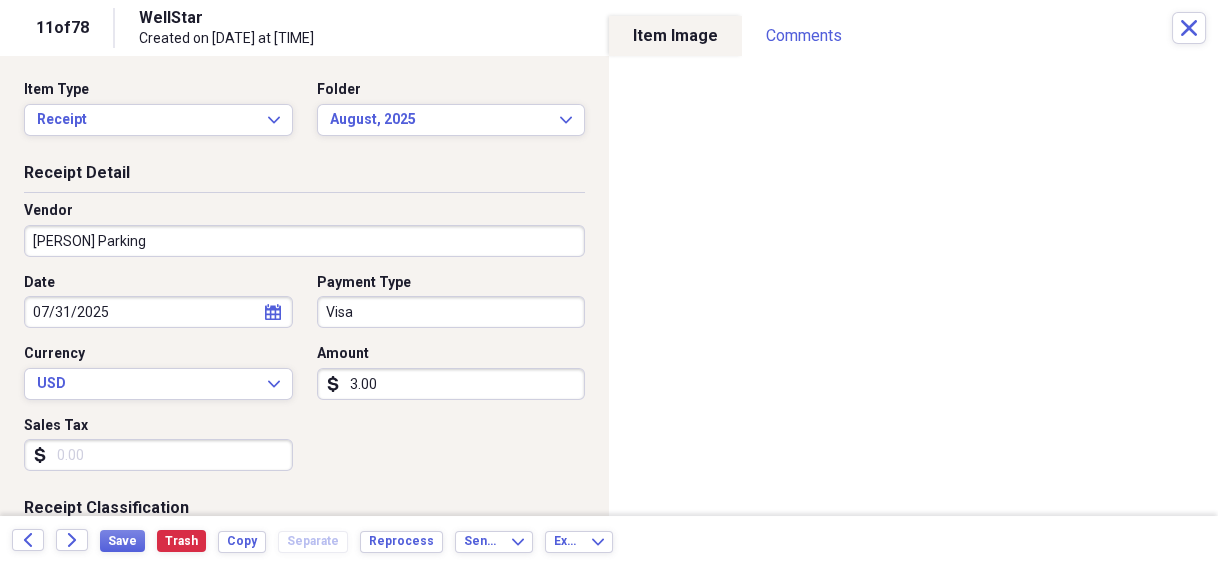 type on "[PERSON] Parking" 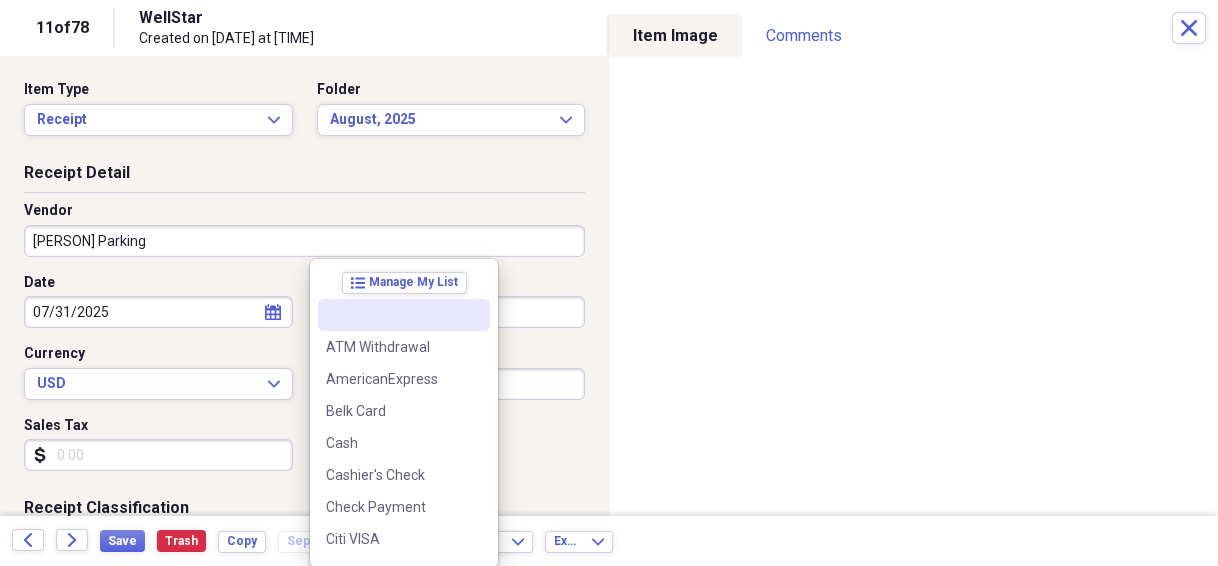 click on "Folder 317 [STREET_NAME] [HOUSE_INFO] Add Folder Folder [YEAR] [VEHICLE_MODEL] Add Folder Folder [YEAR] [VEHICLE_MODEL] Add Folder Folder [YEAR] [VEHICLE_MODEL] Add Folder Folder [YEAR] [BRAND] Add Folder Folder [BRAND] [MODEL] Add Folder Folder [VEHICLE_MODEL] Add Folder Collapse Open Folder [YEAR] Add Folder Expand Folder [YEAR] Add Folder Expand Folder [YEAR] Add Folder Expand Folder [YEAR] Add Folder Expand Folder [YEAR] Add Folder Expand Folder [YEAR] Add Folder Expand Folder [YEAR] Add Folder Expand Folder [YEAR] Add Folder Expand Folder [YEAR] Add Folder Expand Folder [YEAR] Add Folder Expand Folder [YEAR] Add Folder Collapse Open Folder [YEAR] Add Folder Collapse Open Folder Medical Add Folder Folder Doctor Add Folder Folder General Add Folder Folder Prescription Add Folder [INITIALS]" at bounding box center [609, 283] 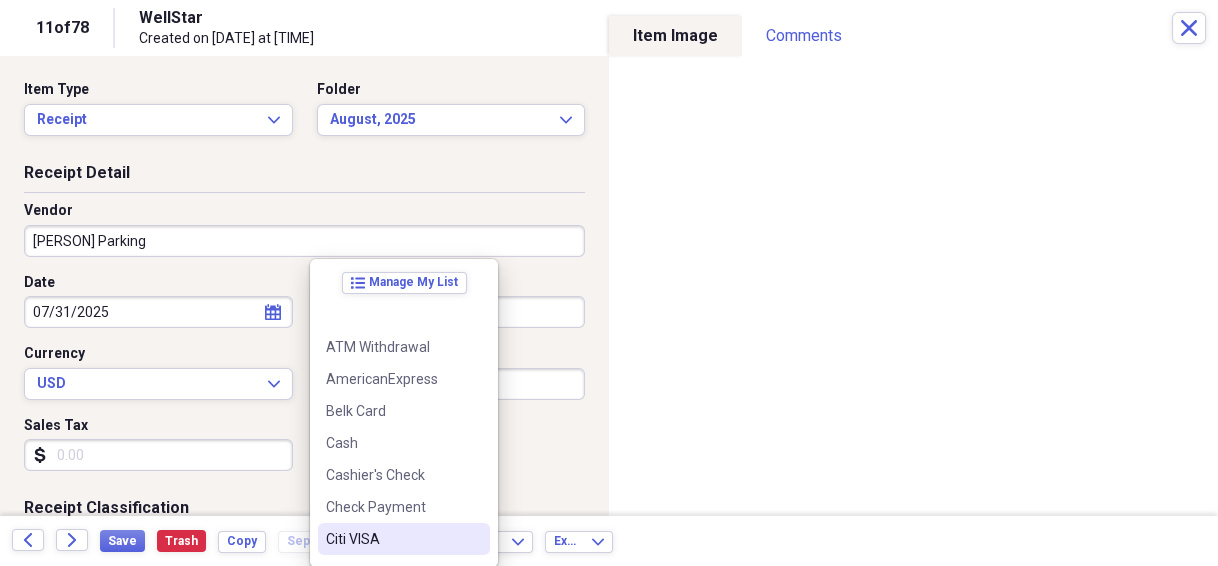 click on "Citi VISA" at bounding box center (392, 539) 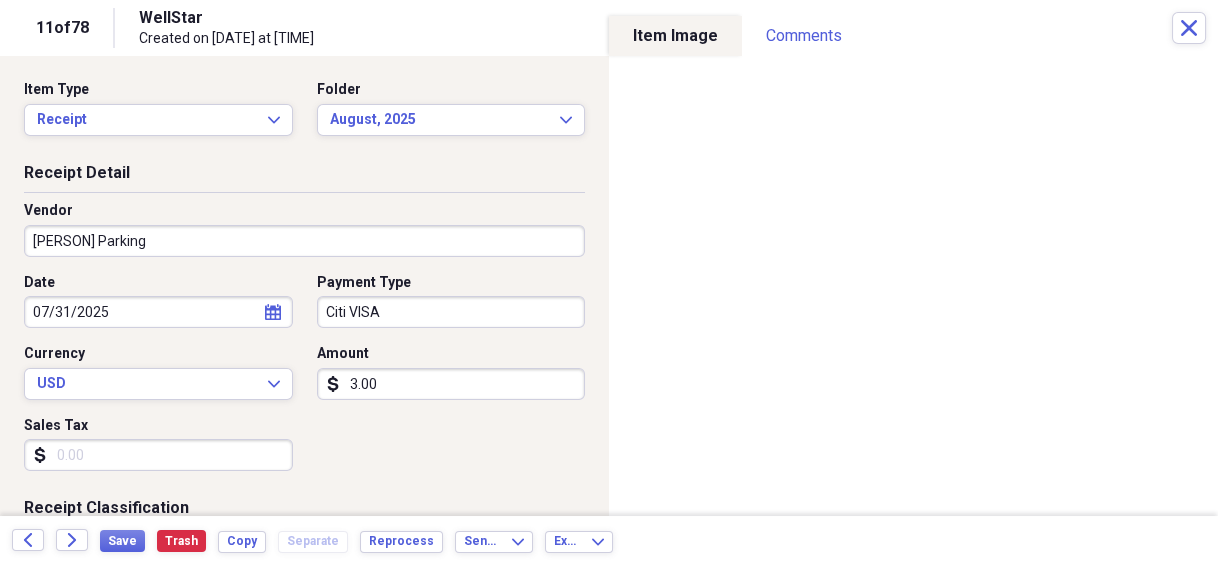 scroll, scrollTop: 160, scrollLeft: 0, axis: vertical 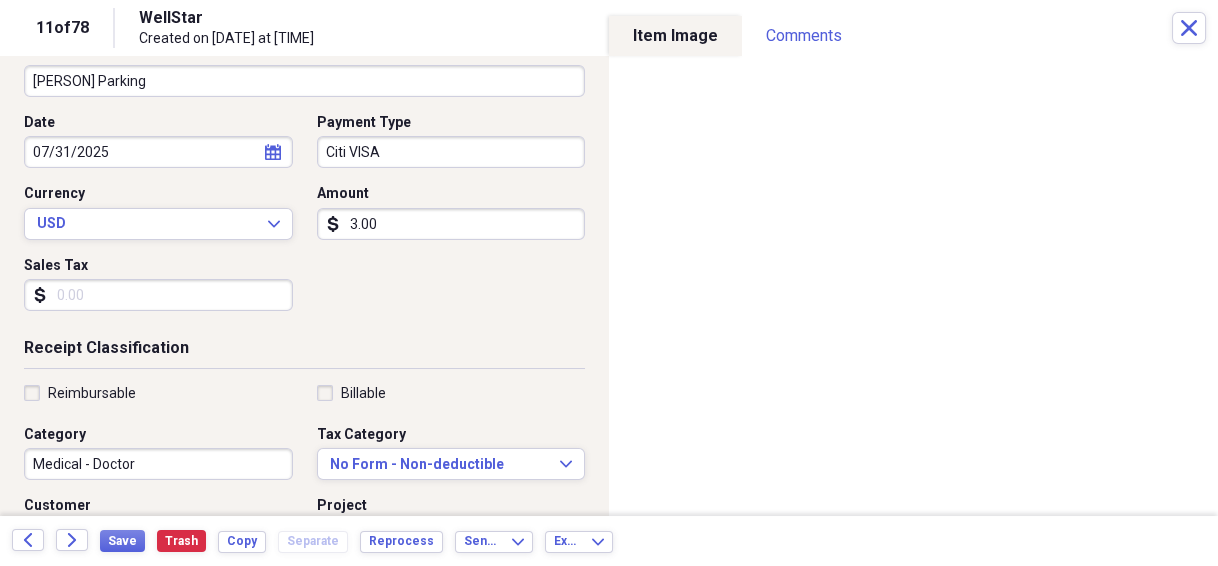 click on "Medical - Doctor" at bounding box center [158, 464] 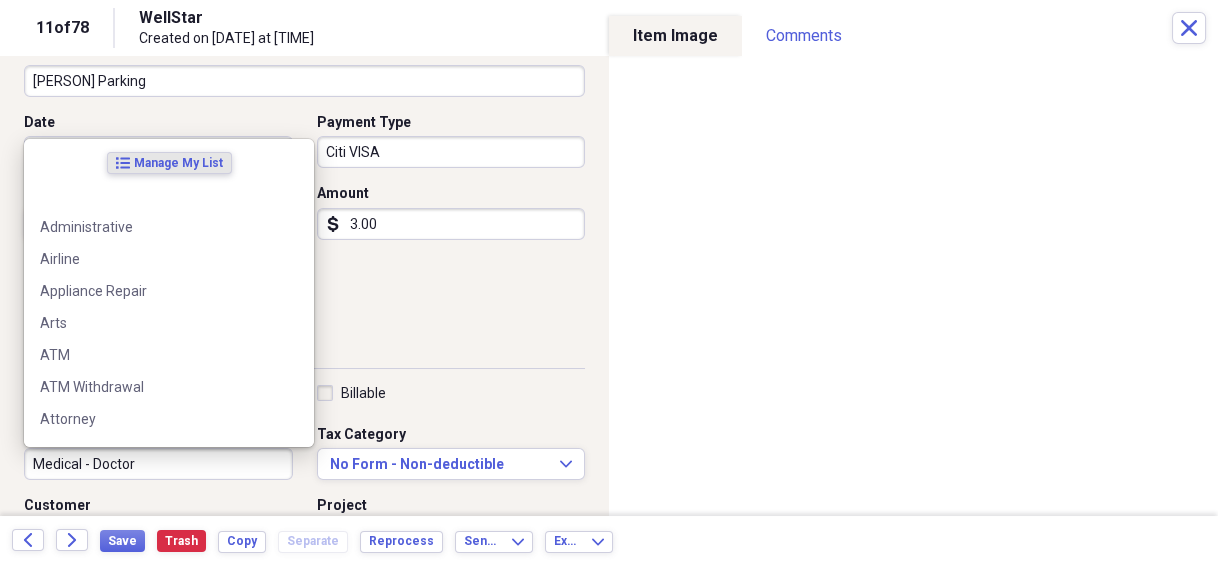 click on "Medical - Doctor" at bounding box center [158, 464] 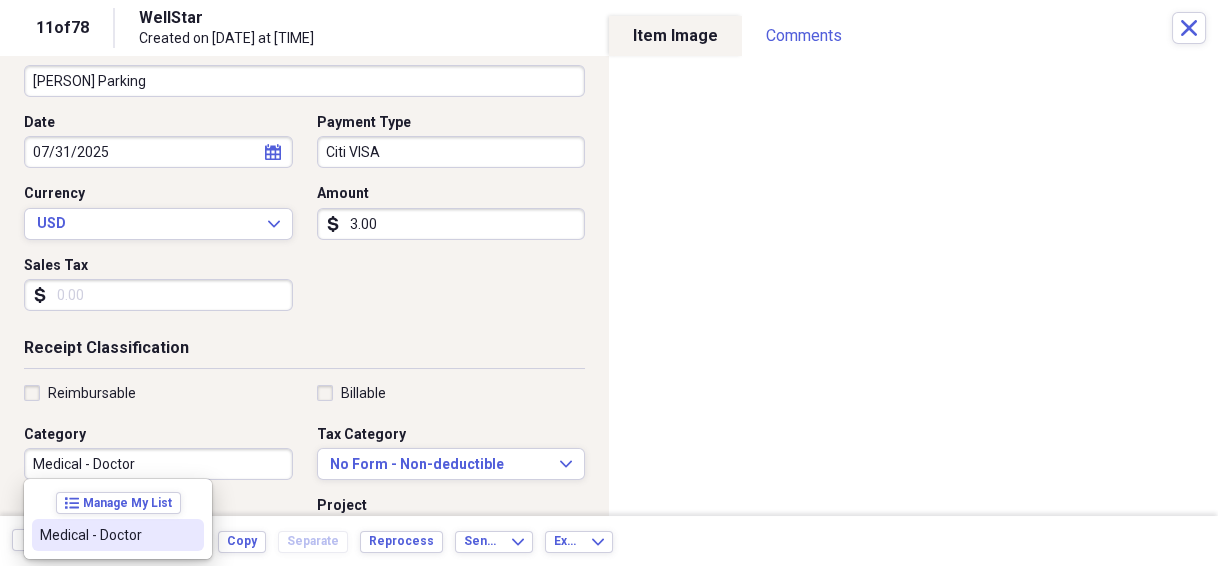 click on "Medical - Doctor" at bounding box center [158, 464] 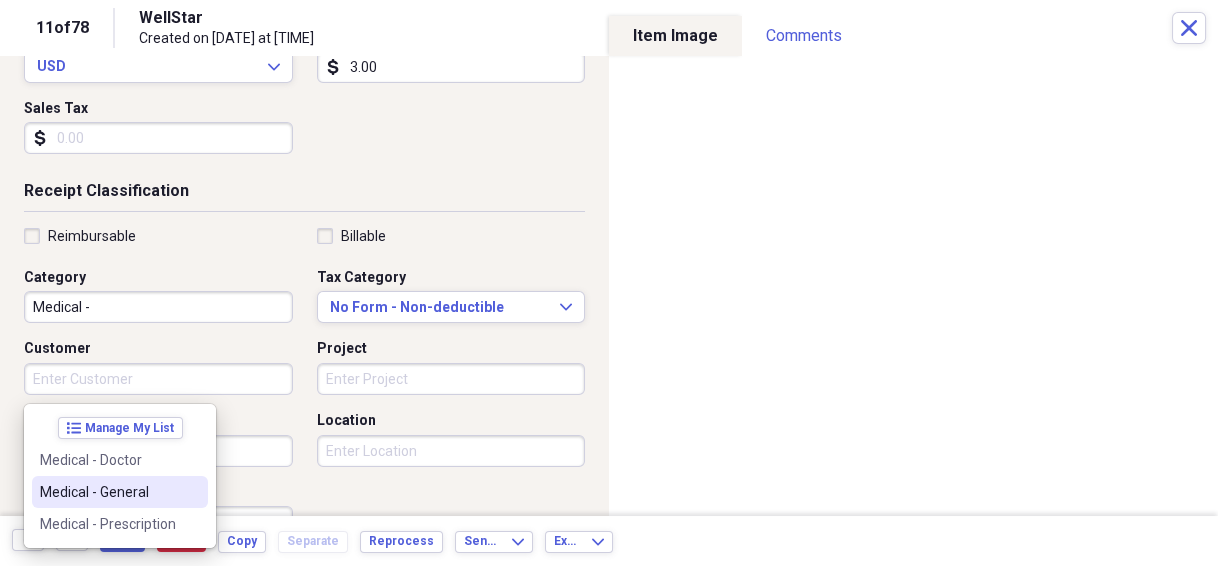 scroll, scrollTop: 320, scrollLeft: 0, axis: vertical 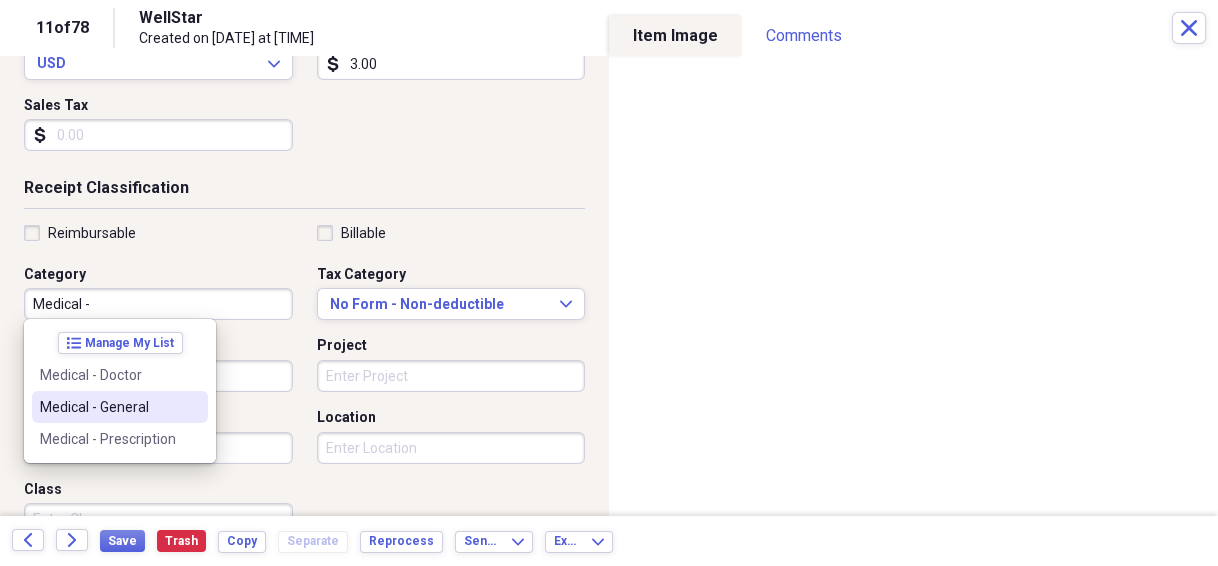 click on "Medical - General" at bounding box center [108, 407] 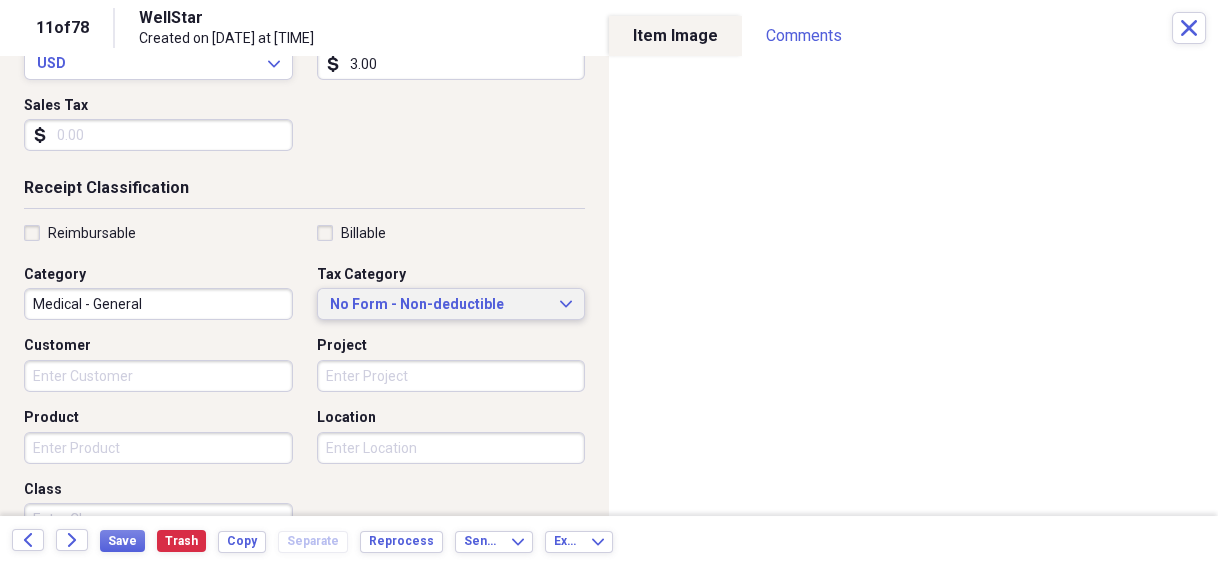 click on "No Form - Non-deductible" at bounding box center (439, 305) 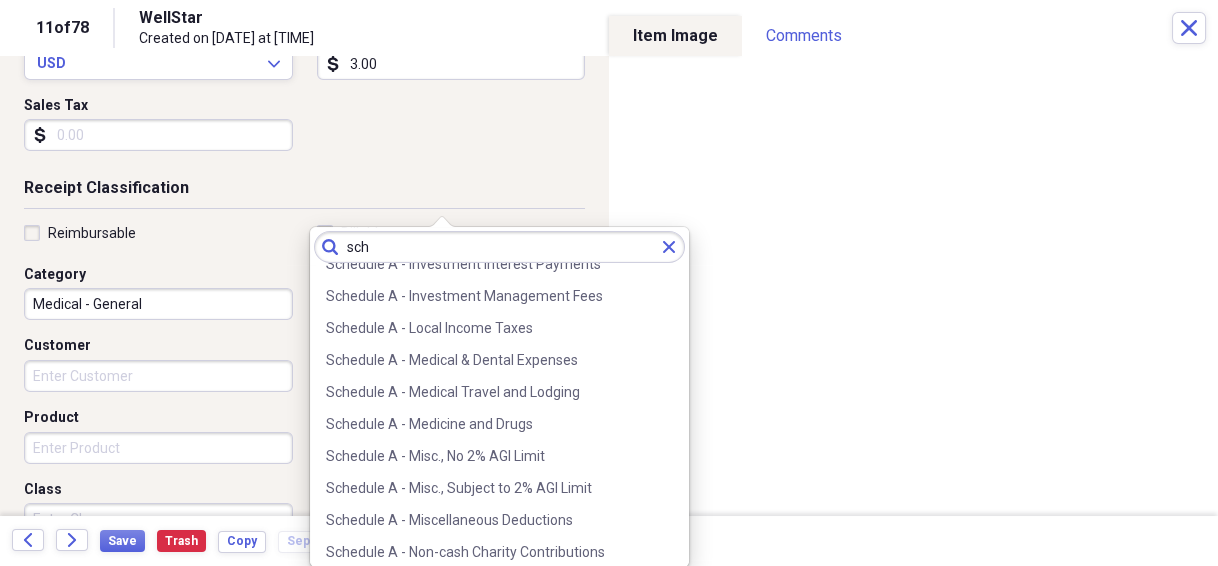 scroll, scrollTop: 400, scrollLeft: 0, axis: vertical 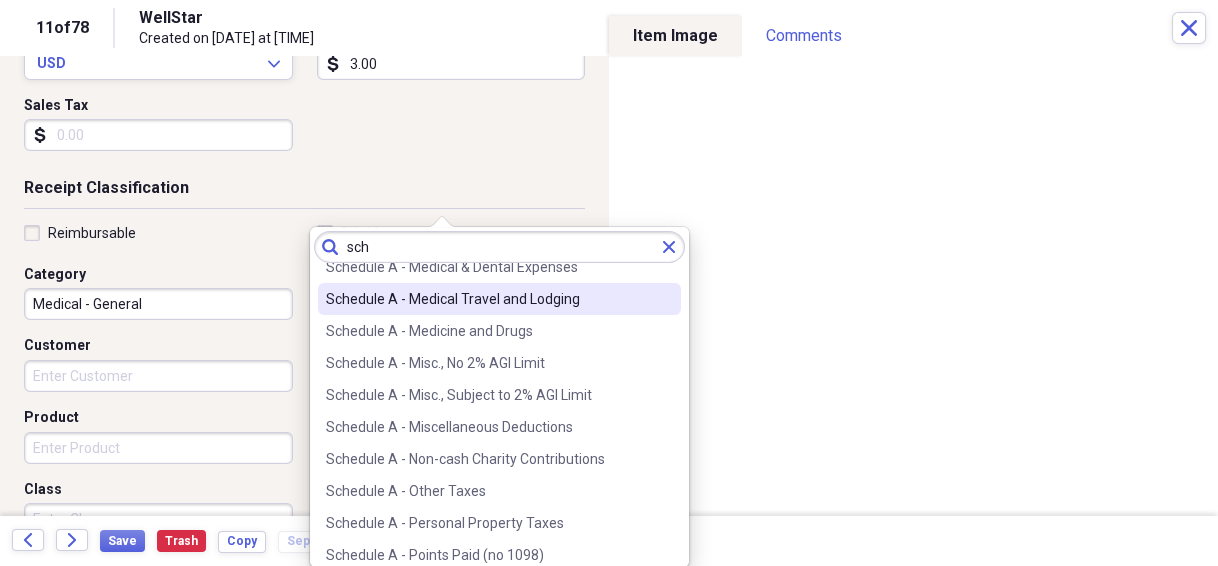 type on "sch" 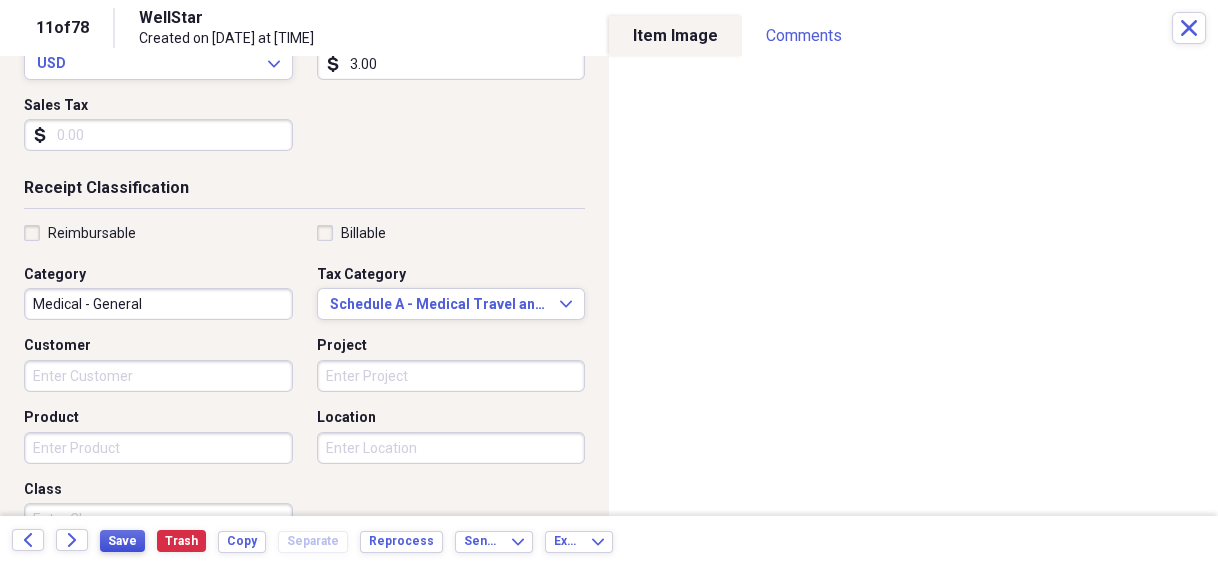 click on "Save" at bounding box center [122, 541] 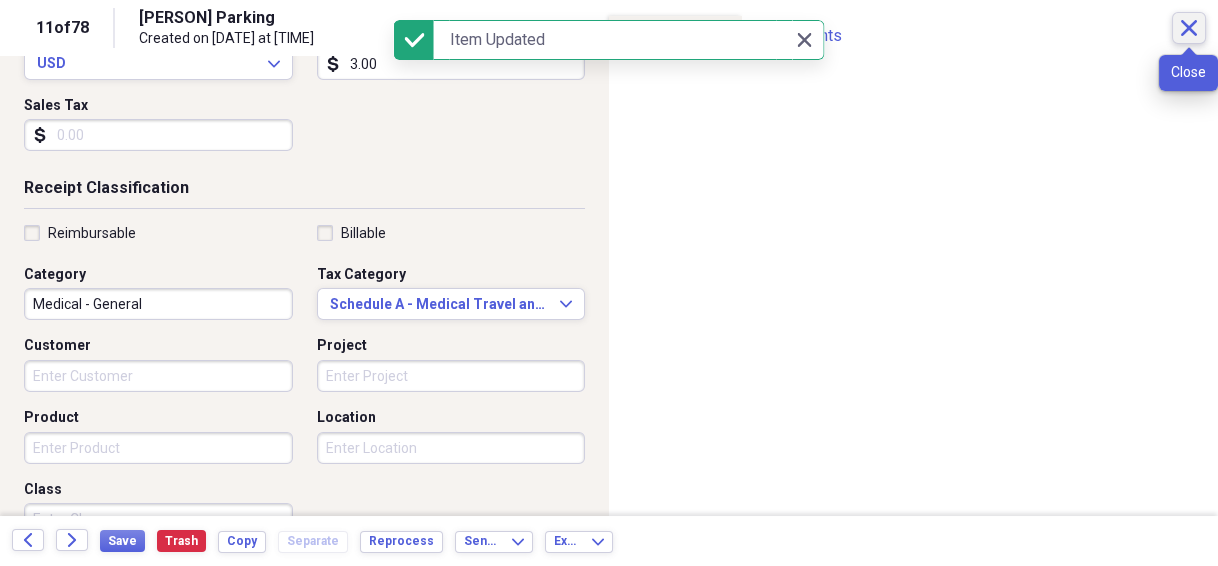 click on "Close" at bounding box center [1189, 28] 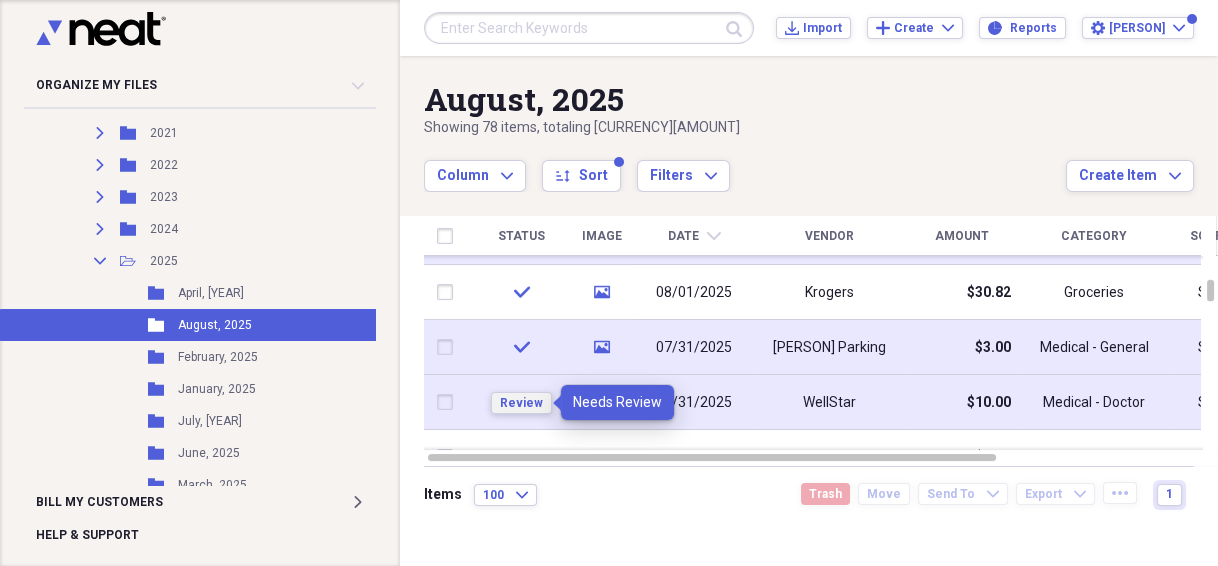 click on "Review" at bounding box center [521, 403] 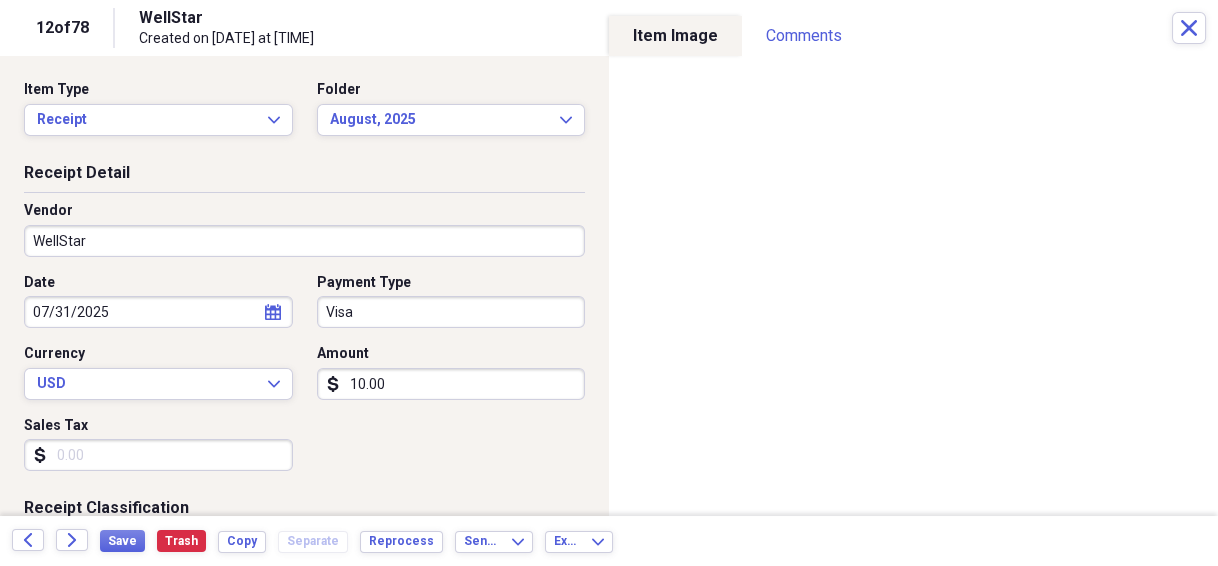 click on "Organize My Files Collapse Unfiled Needs Review Unfiled All Files Unfiled Unfiled Unfiled Saved Reports Collapse My Cabinet [PERSON]'s Cabinet Add Folder Folder [NUMBER] [STREET] House Info Add Folder Collapse Open Folder Auto Information Add Folder Folder 2016 Honda Pilot Add Folder Folder 2019 Honda Ridgeline Add Folder Folder 2023 Honda Ridgeline Add Folder Folder 2026 Acura Add Folder Folder Buick Enclave Add Folder Folder Corvette 1965 Add Folder Folder Honda Ridgeline Add Folder Collapse Open Folder Budget Items Add Folder Expand Folder 2014 Add Folder Expand Folder 2015 Add Folder Expand Folder 2016 Add Folder Expand Folder 2017 Add Folder Expand Folder 2018 Add Folder Expand Folder 2019 Add Folder Expand Folder 2020 Add Folder Expand Folder 2021 Add Folder Expand Folder 2022 Add Folder Expand Folder 2023 Add Folder Expand Folder 2024 Add Folder Collapse Open Folder 2025 Add Folder Collapse Open Folder Medical Add Folder Folder Doctor Add Folder Folder General Add Folder Folder Prescription Add Folder Folder" at bounding box center (609, 283) 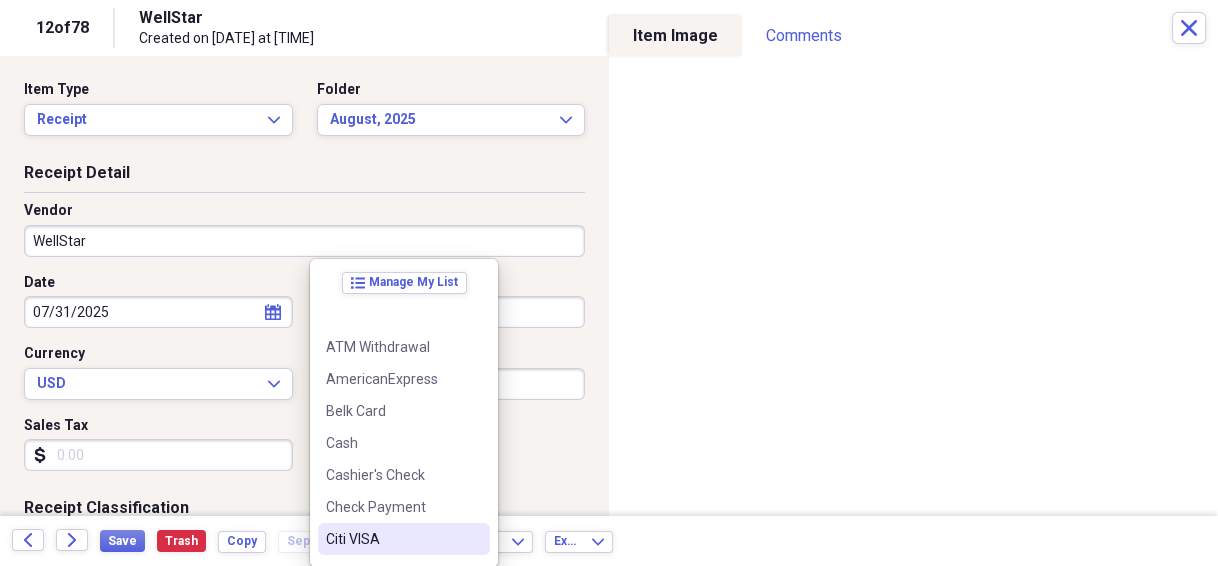 click on "Citi VISA" at bounding box center [392, 539] 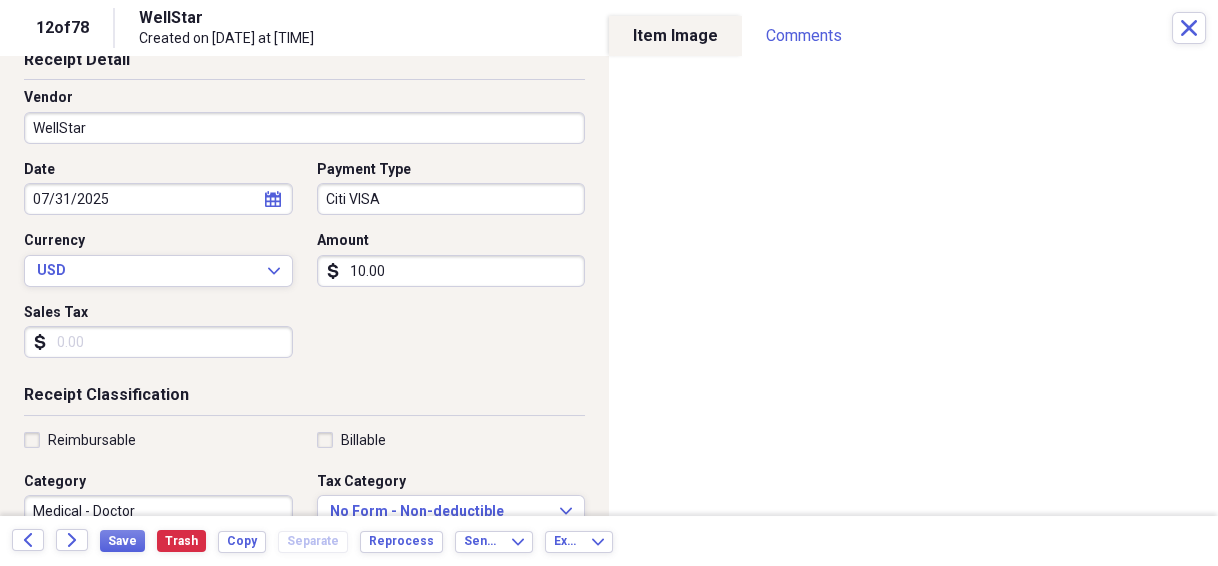 scroll, scrollTop: 240, scrollLeft: 0, axis: vertical 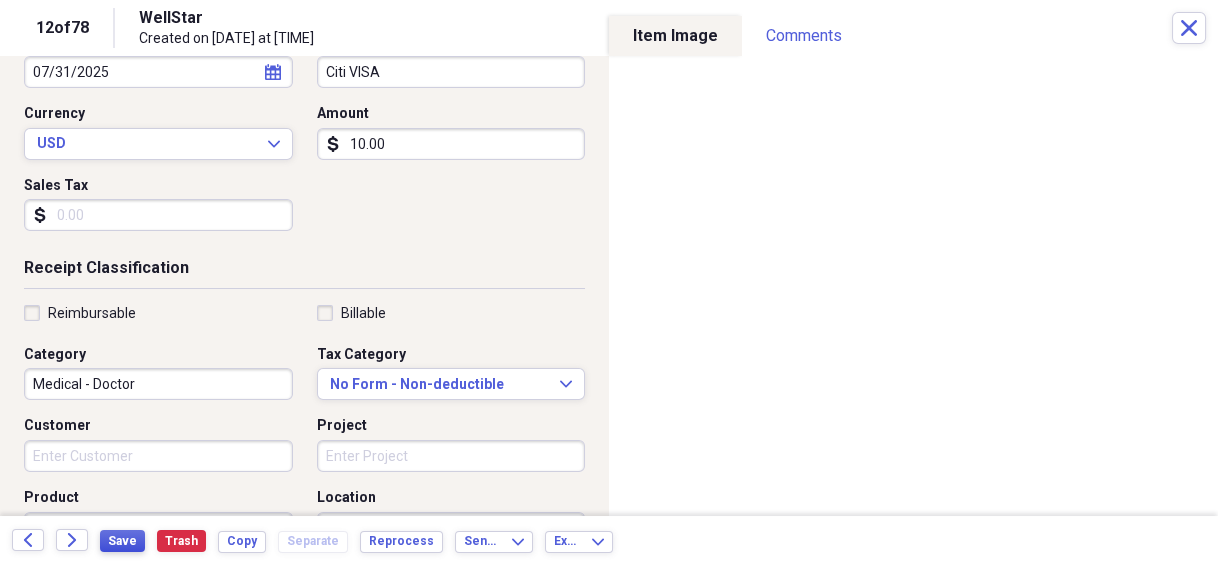 click on "Save" at bounding box center [122, 541] 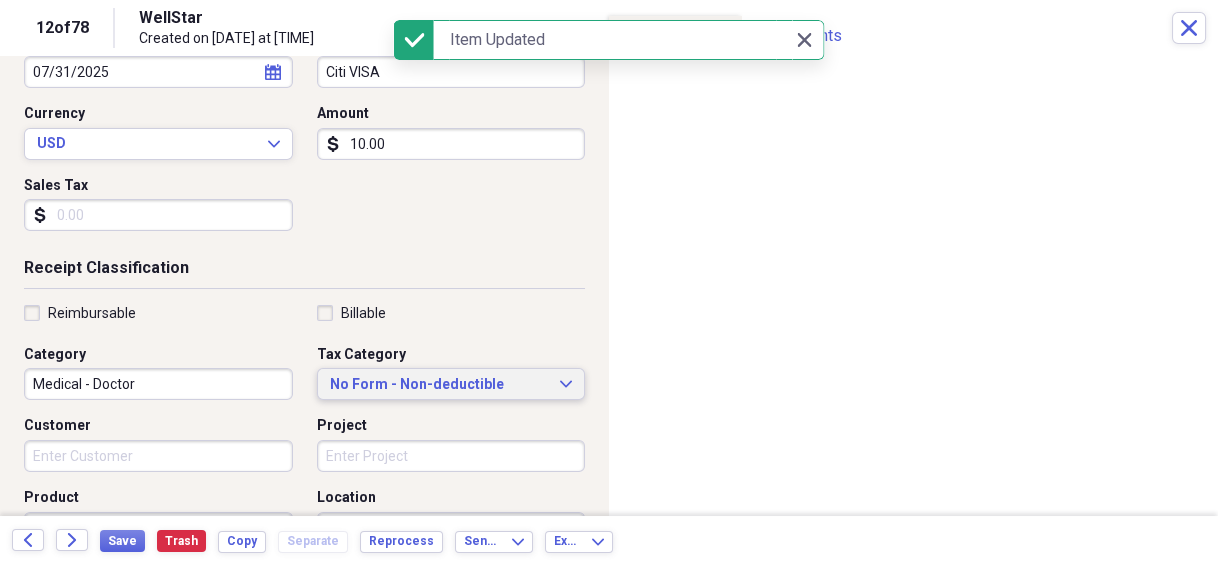 click on "No Form - Non-deductible Expand" at bounding box center (451, 384) 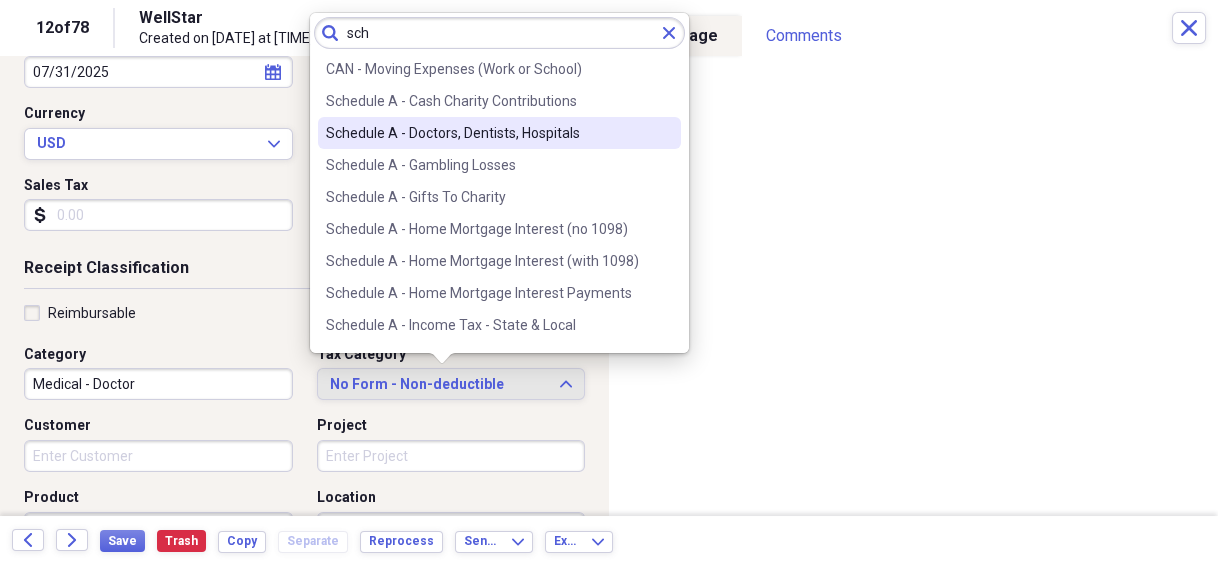 type on "sch" 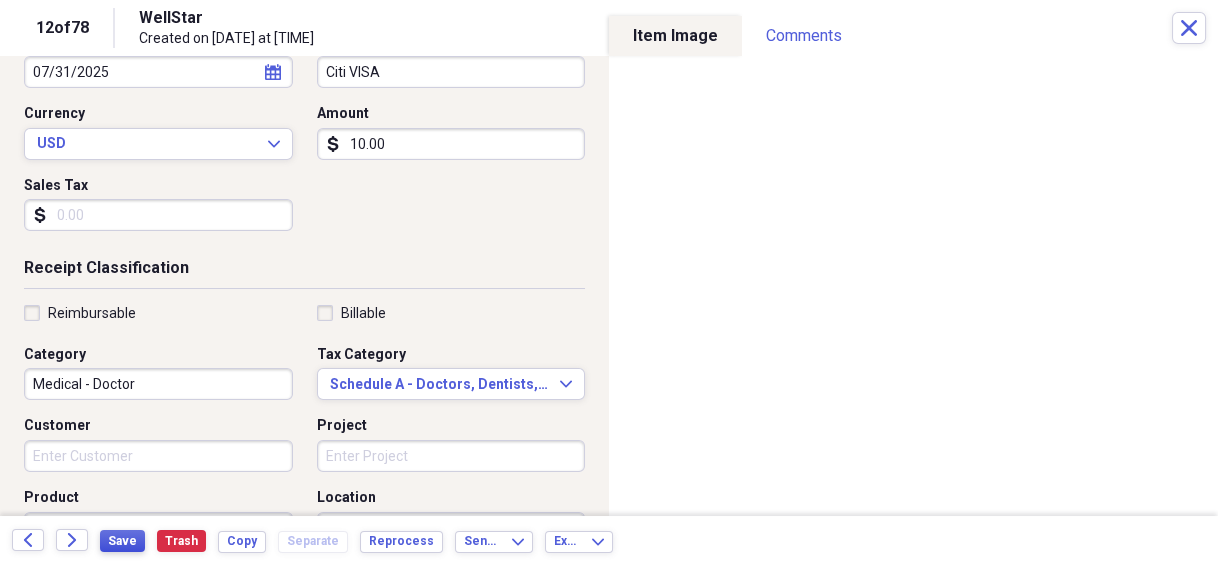click on "Save" at bounding box center [122, 541] 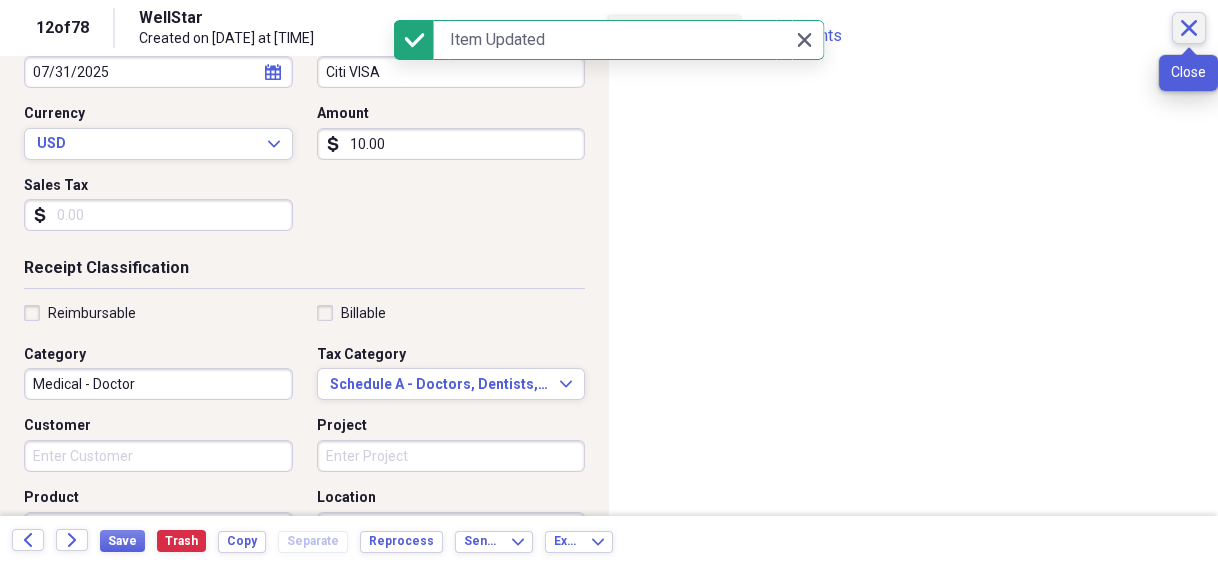 click 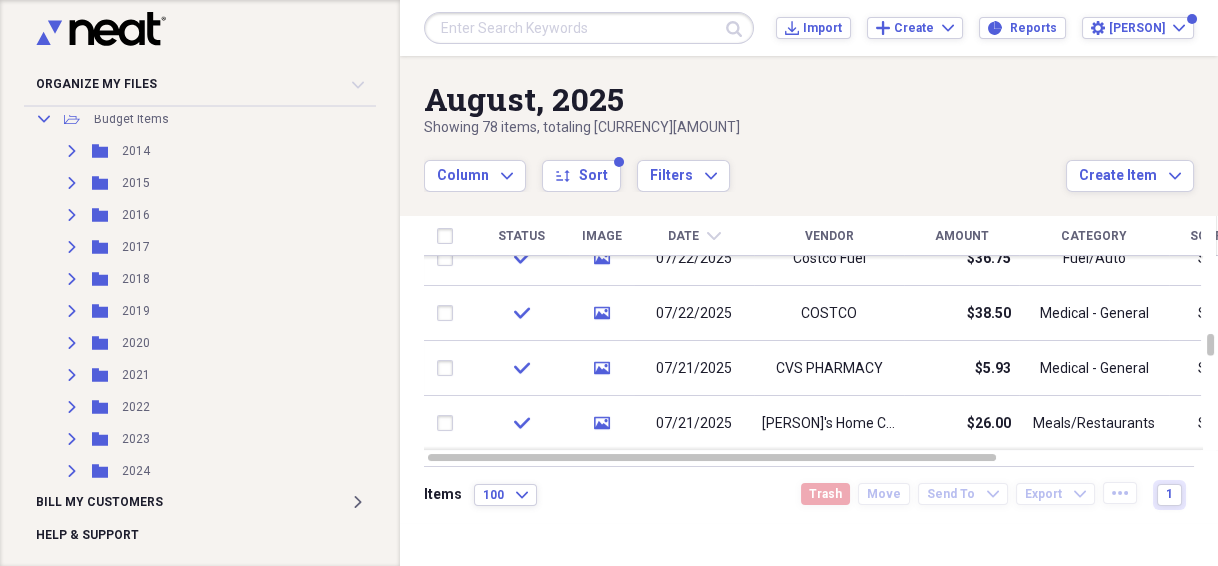 scroll, scrollTop: 0, scrollLeft: 0, axis: both 